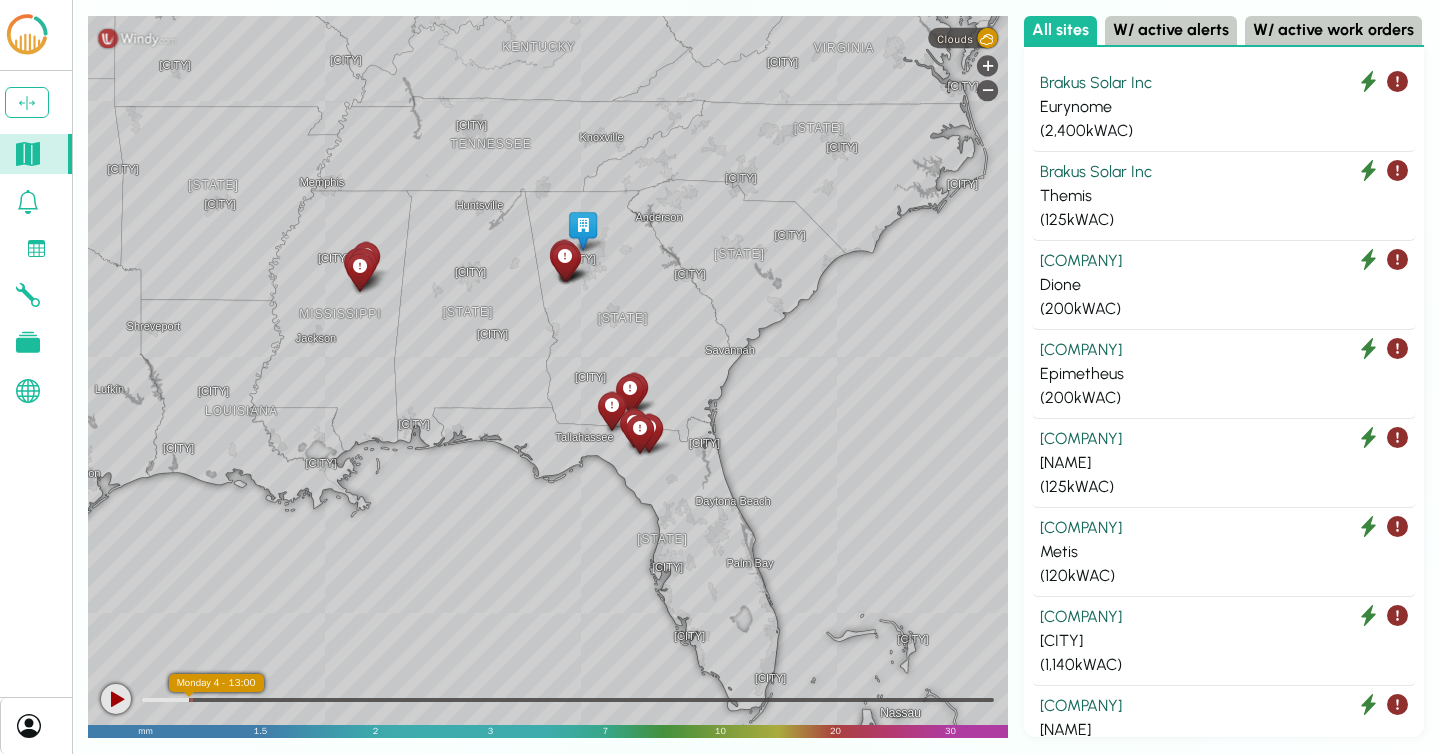 scroll, scrollTop: 0, scrollLeft: 0, axis: both 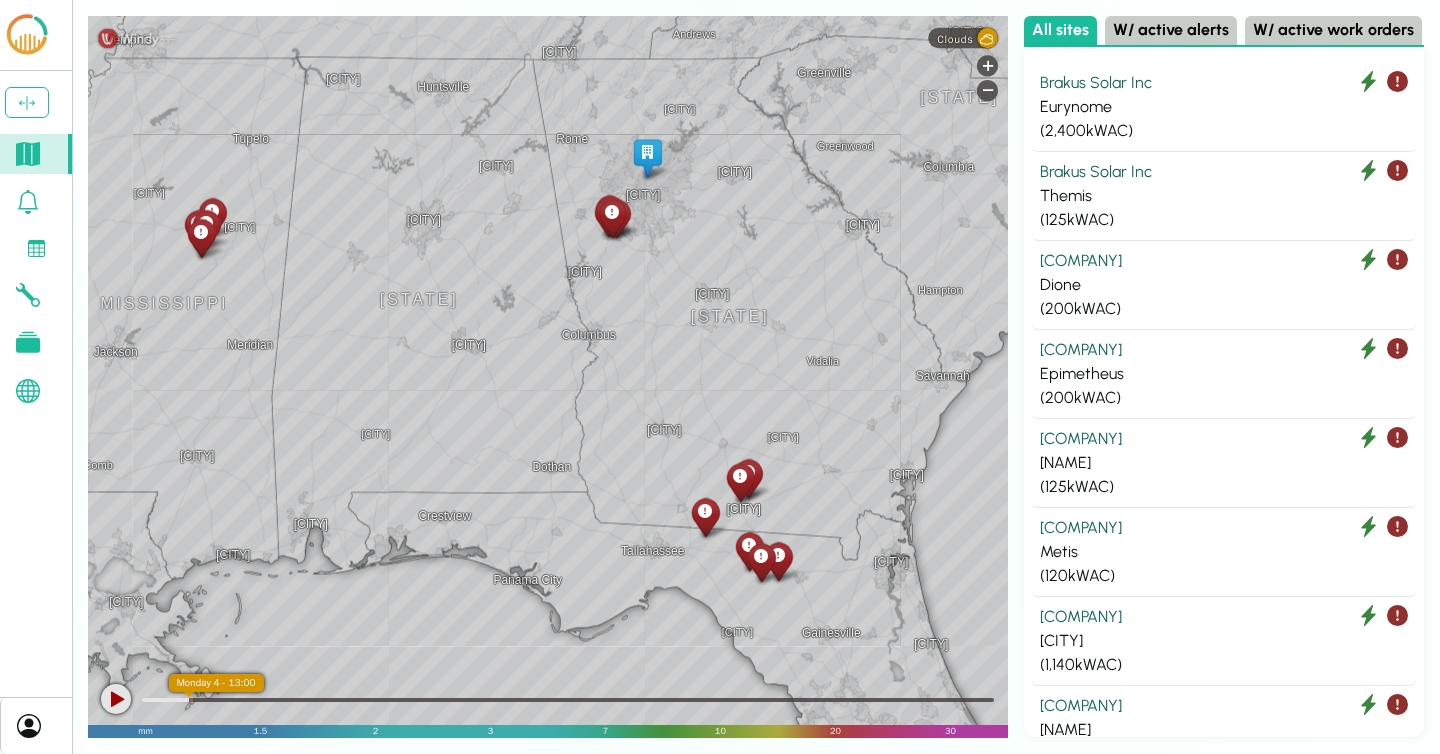 drag, startPoint x: 563, startPoint y: 327, endPoint x: 520, endPoint y: 276, distance: 66.70832 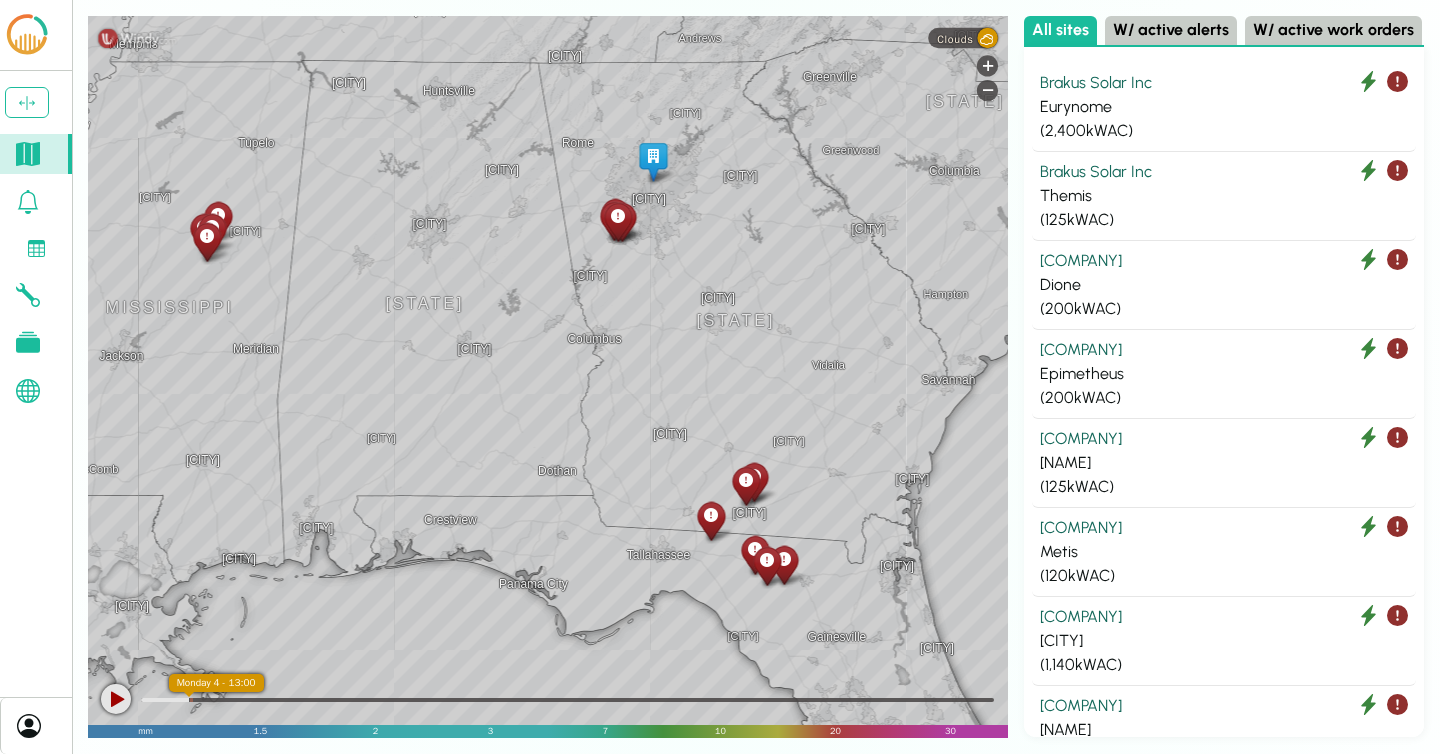click at bounding box center (116, 699) 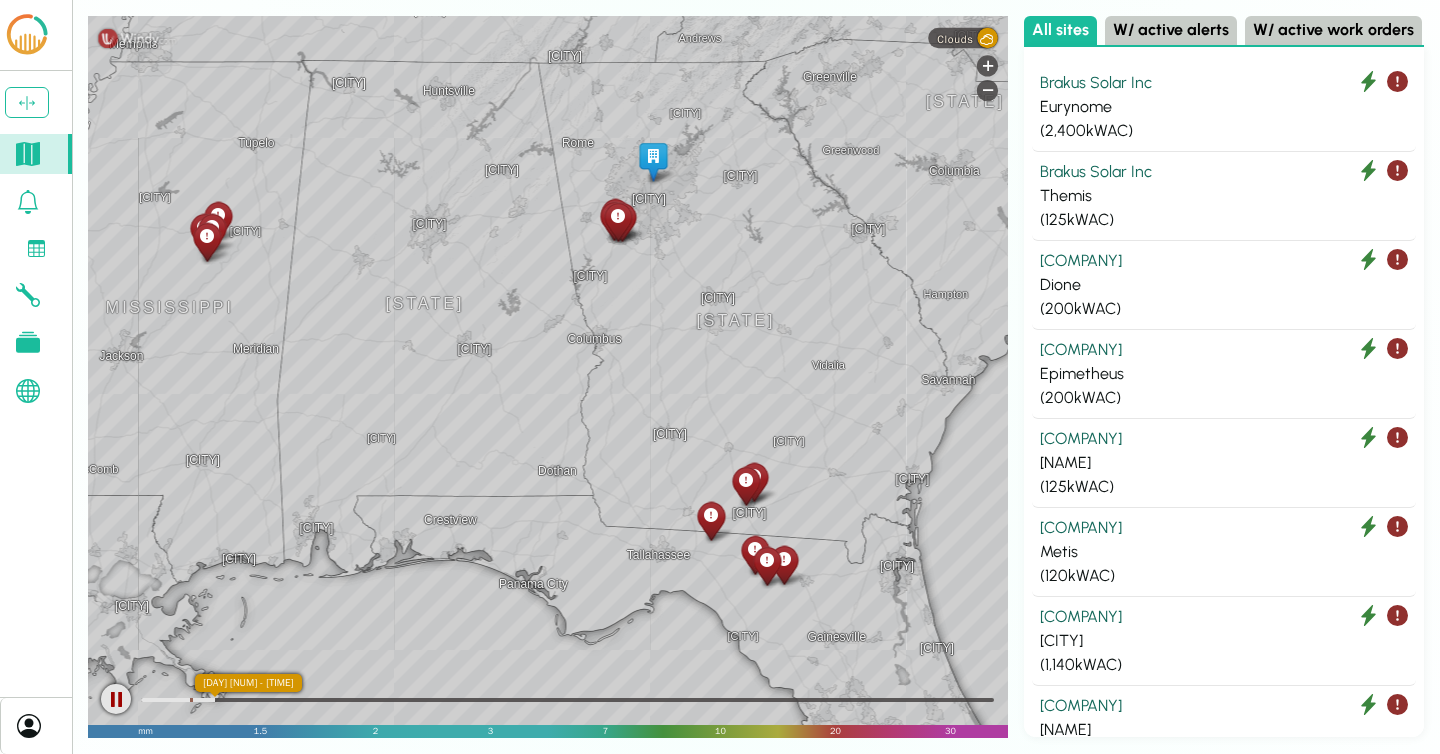 click at bounding box center [116, 699] 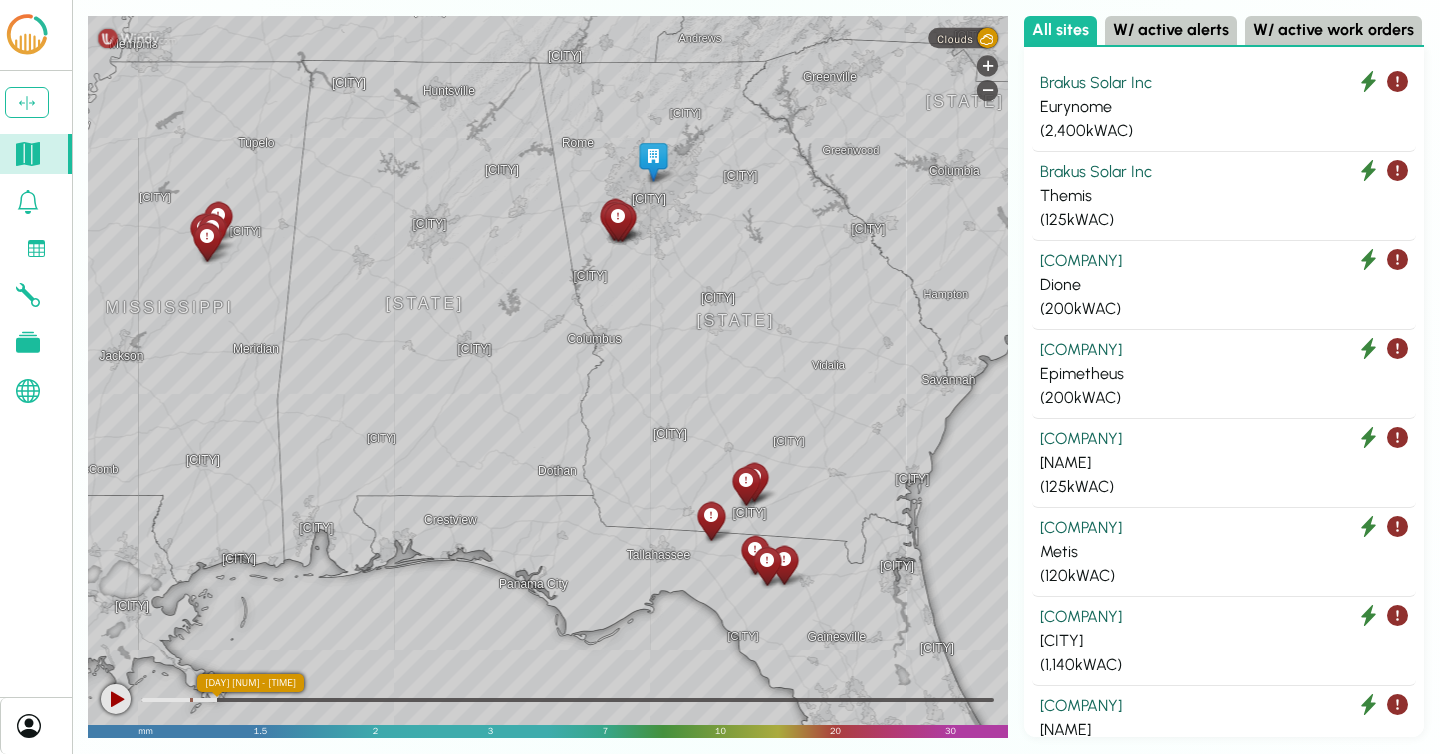 click on "Clouds" at bounding box center (963, 38) 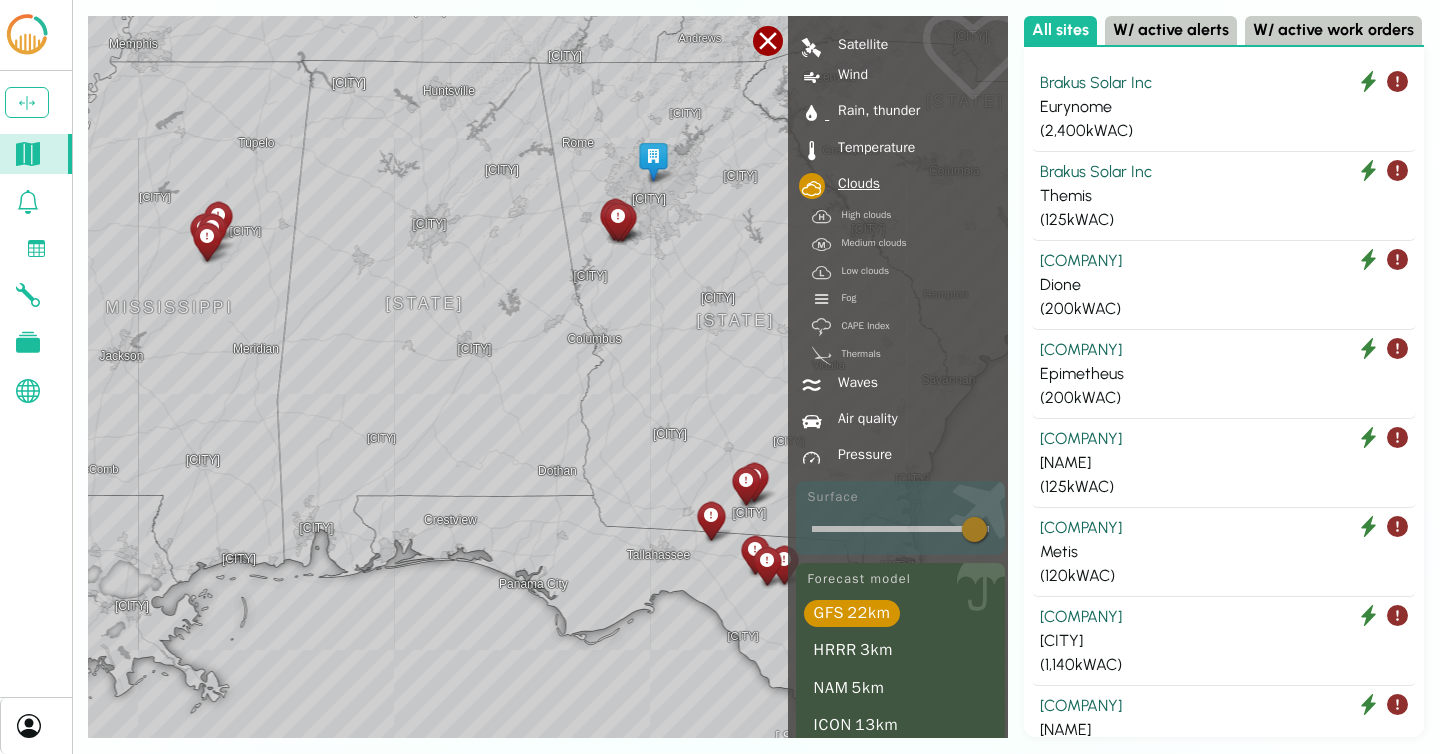 click on "Rain, thunder" at bounding box center (874, 111) 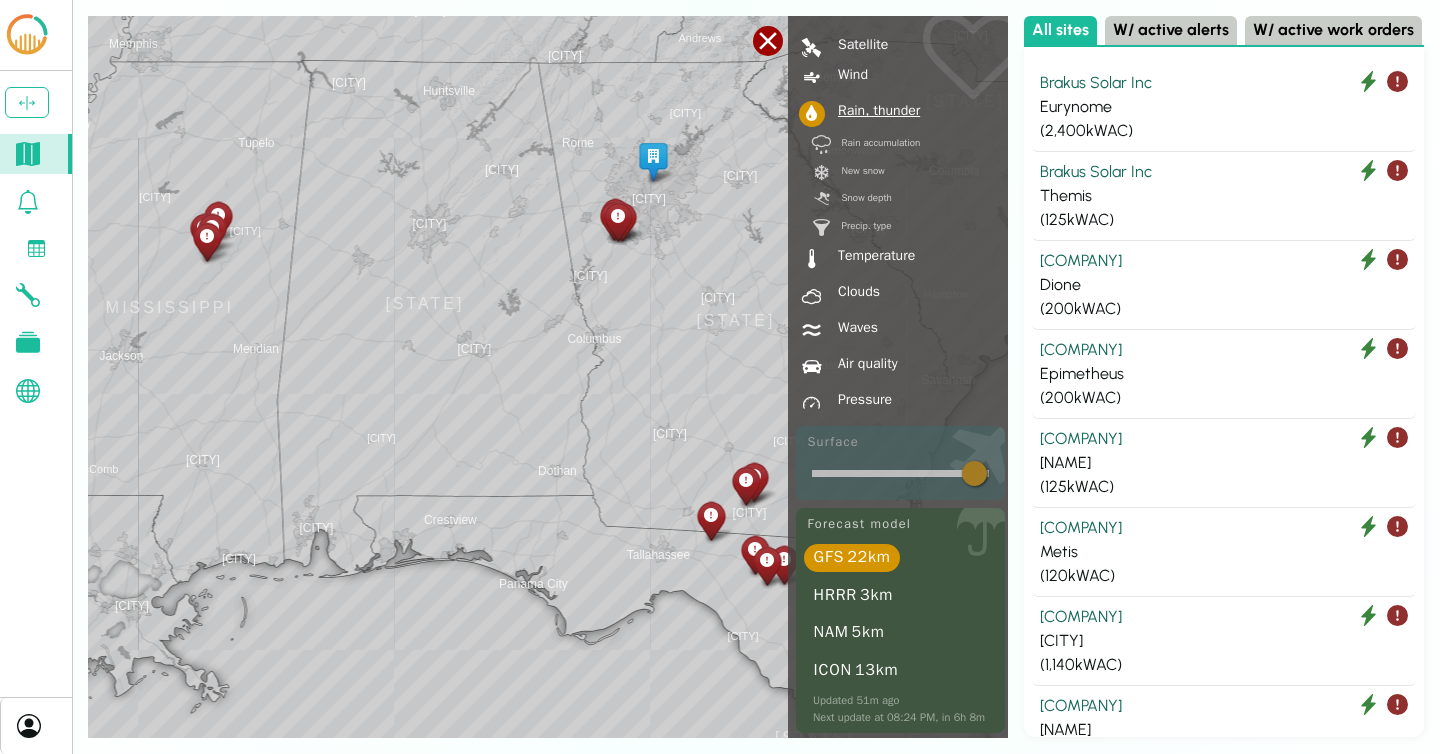 click on "peak power  ( W )   [NUMBER]   0     cumulative energy  ( kWh )   [NUMBER]   [NUMBER]     revenue  ( $ )   [NUMBER]   [NUMBER]     cumulative insolation   [NUMBER]   [NUMBER]     average efficiency  ( % )   [NUMBER]   [NUMBER]     average cloud cover  ( % )   [NUMBER]   [NUMBER]     average temperature  ( º F )   [NUMBER]   [NUMBER]     precipitation  ( in )   [NUMBER]   [NUMBER]     new alerts   [NUMBER]   [NUMBER]     num visits   0   0       Current   [DATE]  to  [DATE]   peak power  ( W )   [NUMBER]     cumulative energy  ( kWh )   [NUMBER]     revenue  ( $ )   [NUMBER]     cumulative insolation   [NUMBER]     average efficiency  ( % )   [NUMBER]     average cloud cover  ( % )   [NUMBER]     average temperature  ( º F )   [NUMBER]     precipitation  ( in )   [NUMBER]     new alerts   [NUMBER]     num visits   0       Next   [DATE]  to  [DATE]   peak power  ( W )   [NUMBER]   0     cumulative energy  ( kWh )   [NUMBER]   [NUMBER]     revenue  ( $ )" at bounding box center (548, 377) 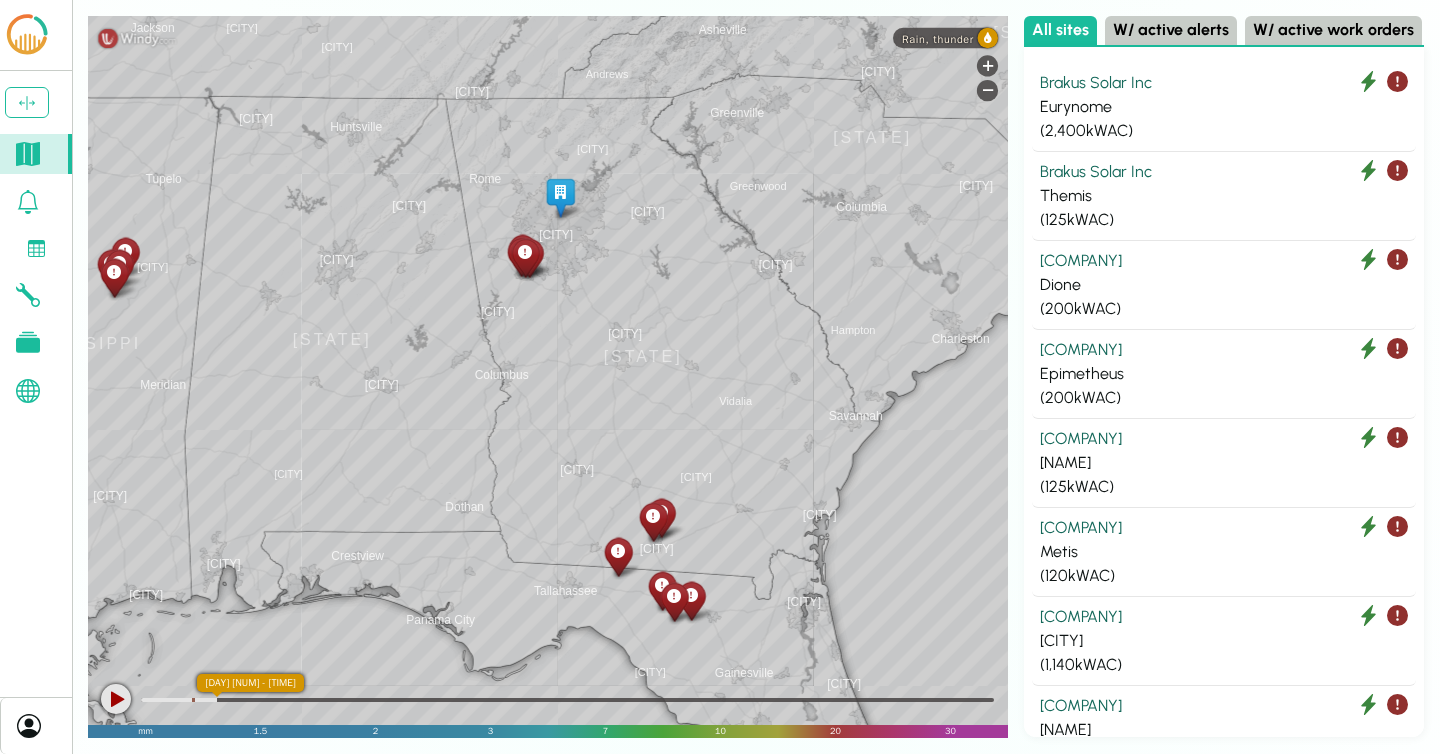 drag, startPoint x: 708, startPoint y: 208, endPoint x: 611, endPoint y: 248, distance: 104.92378 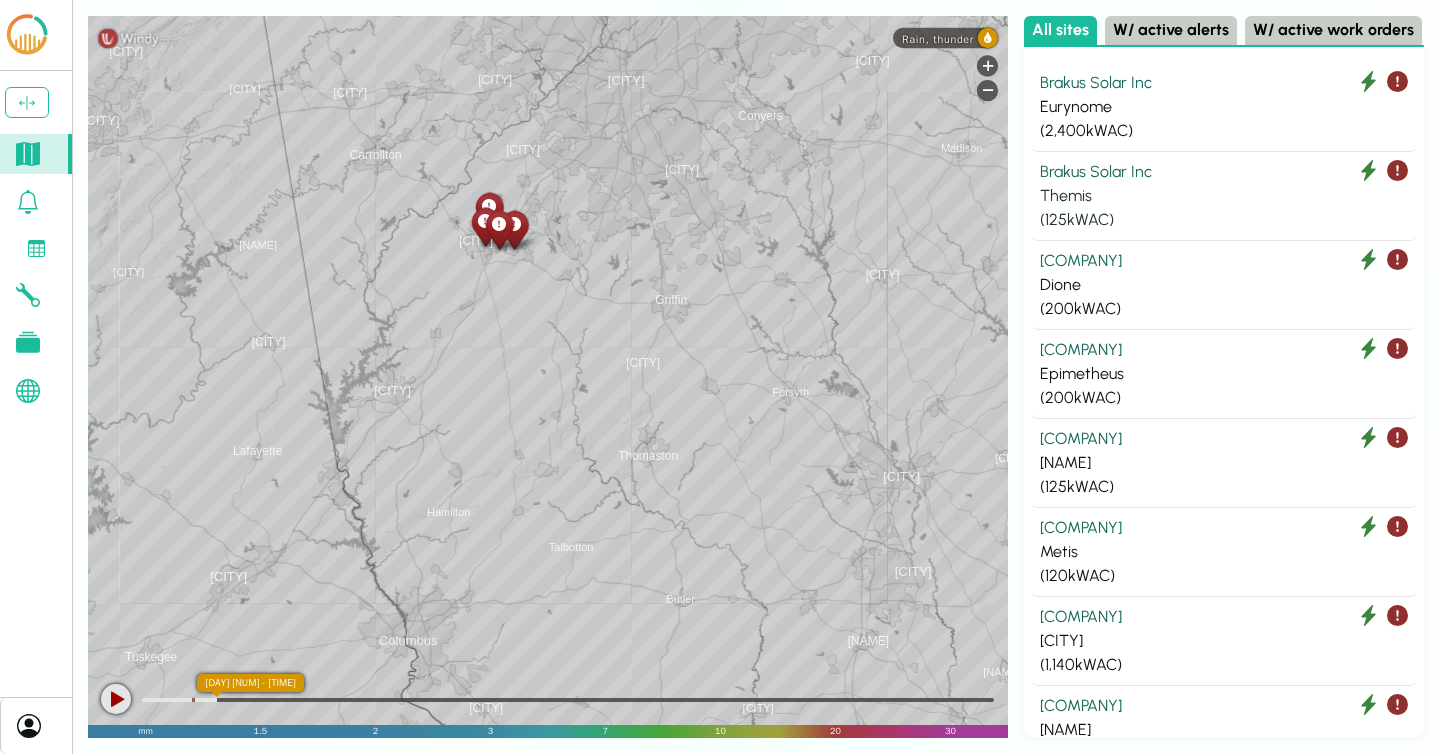 click on "Brakus Solar Inc" at bounding box center (1224, 172) 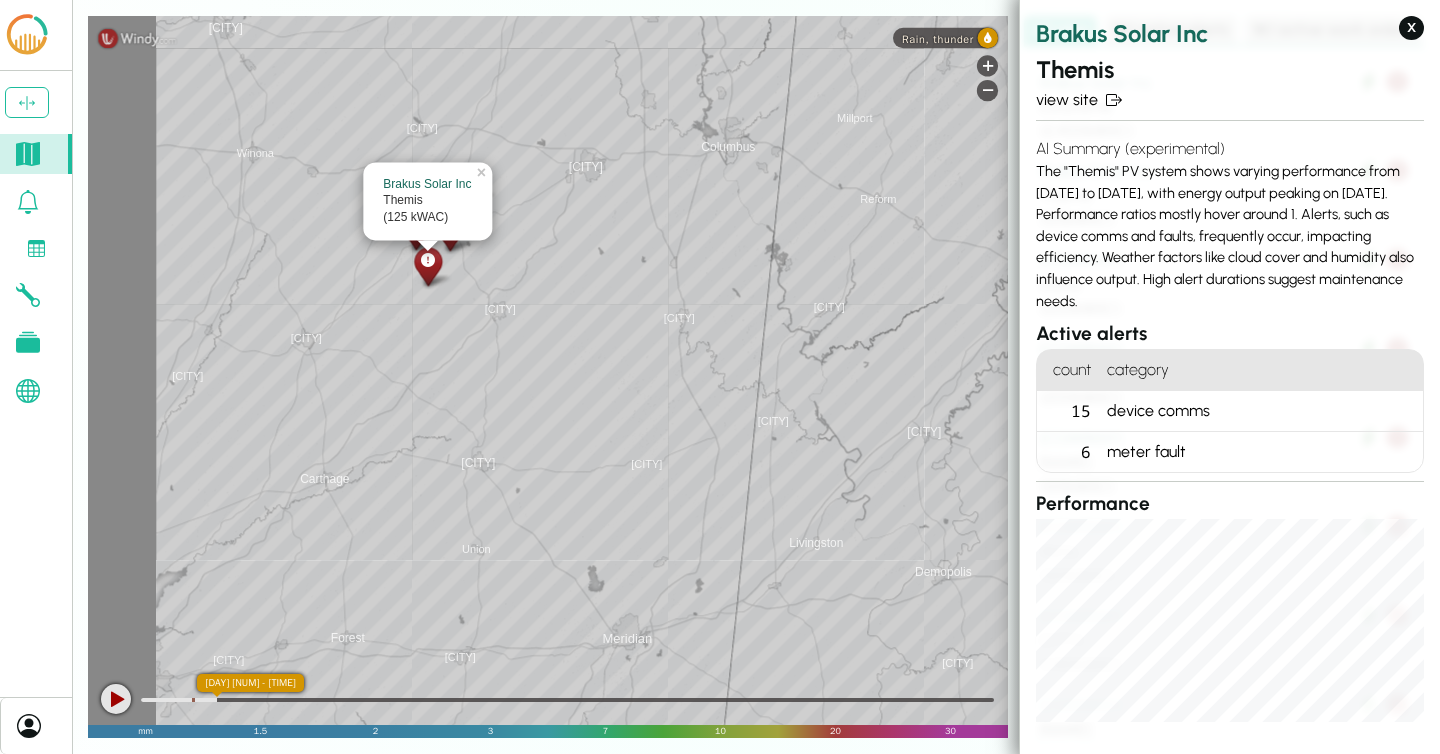 drag, startPoint x: 766, startPoint y: 340, endPoint x: 990, endPoint y: 302, distance: 227.20035 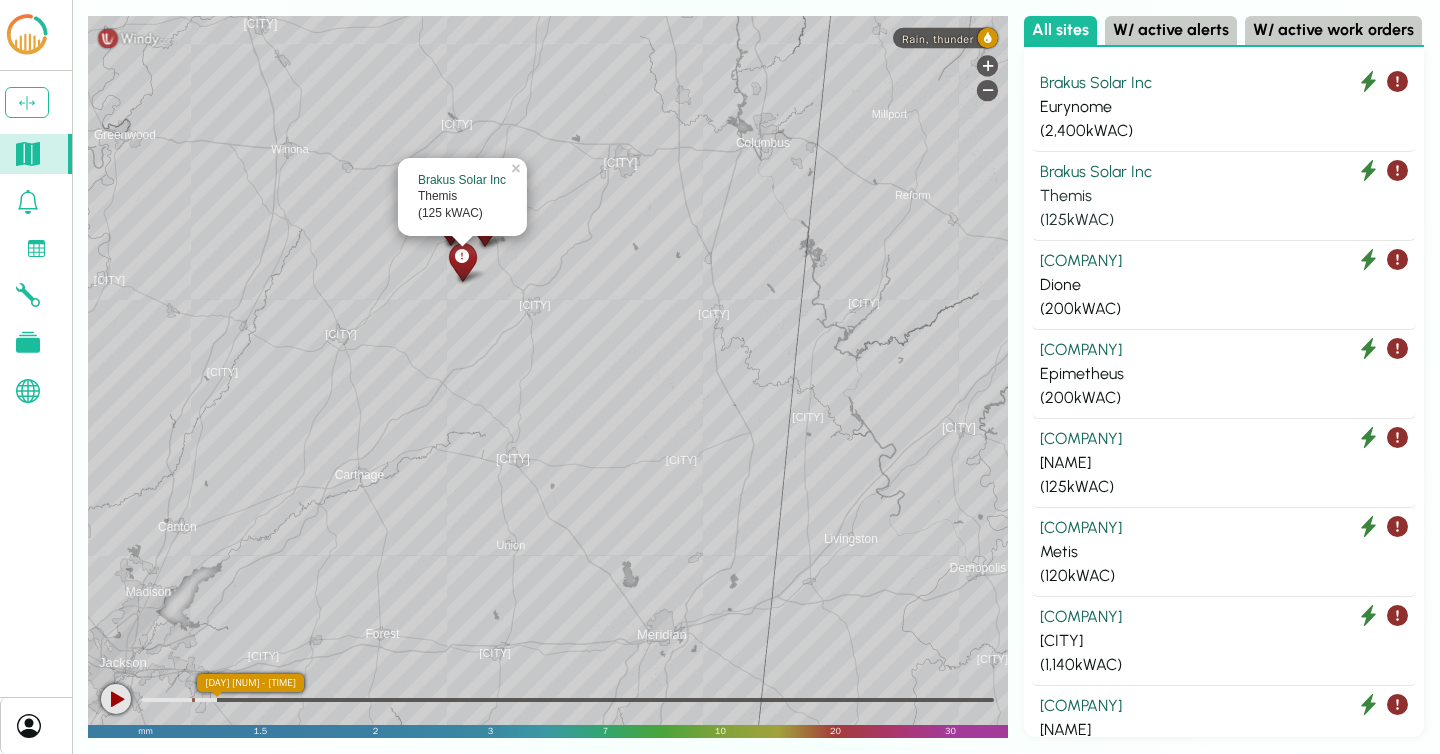 click on "Brakus Solar Inc" at bounding box center [1224, 172] 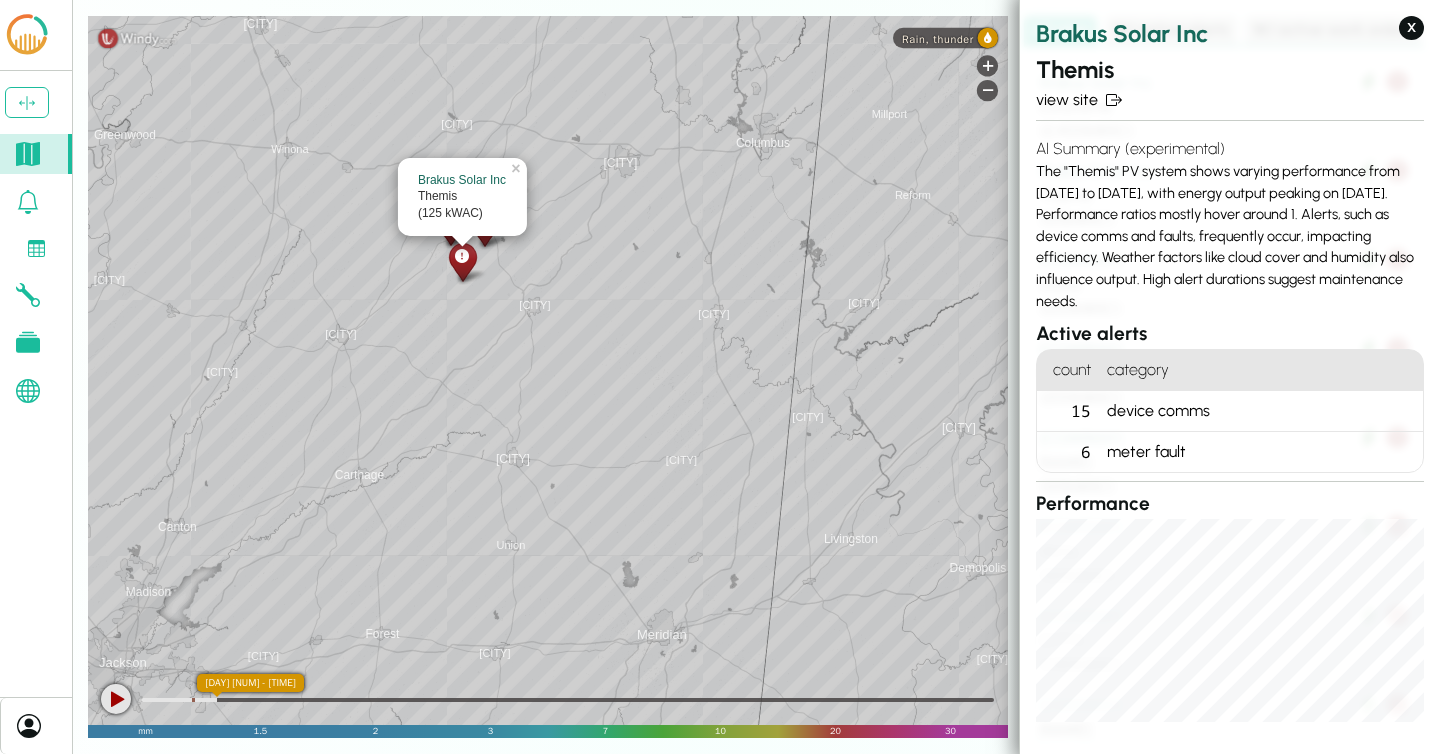 drag, startPoint x: 1101, startPoint y: 306, endPoint x: 1032, endPoint y: 172, distance: 150.7216 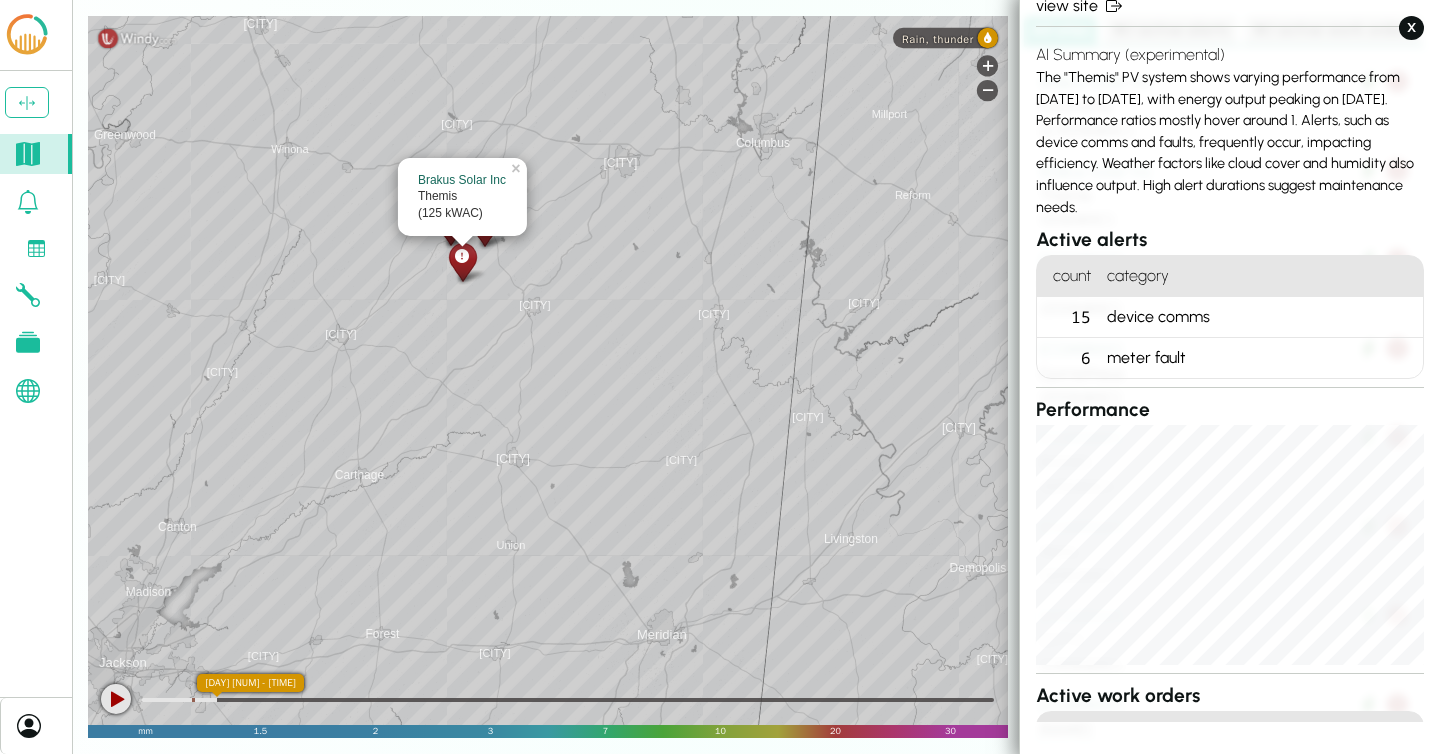 scroll, scrollTop: 97, scrollLeft: 0, axis: vertical 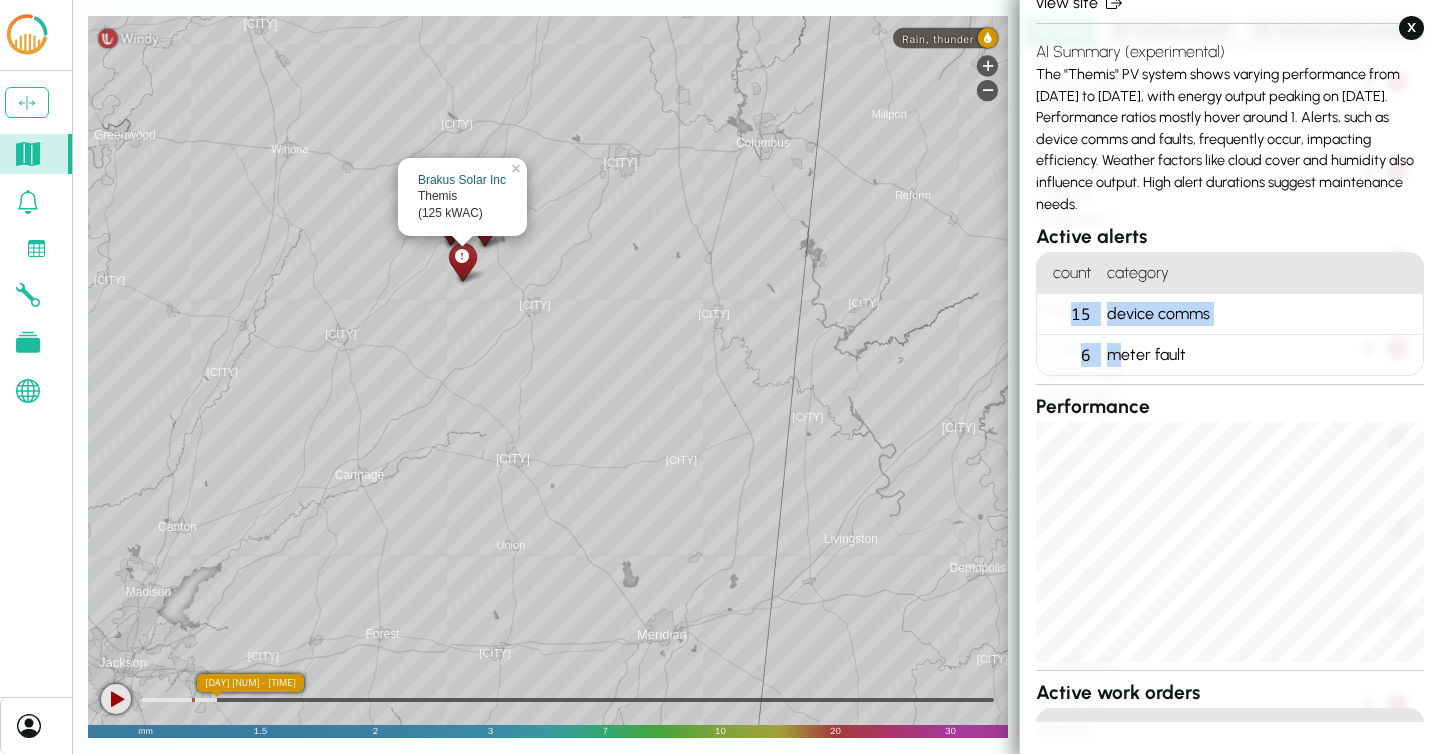 drag, startPoint x: 1063, startPoint y: 318, endPoint x: 1125, endPoint y: 349, distance: 69.31811 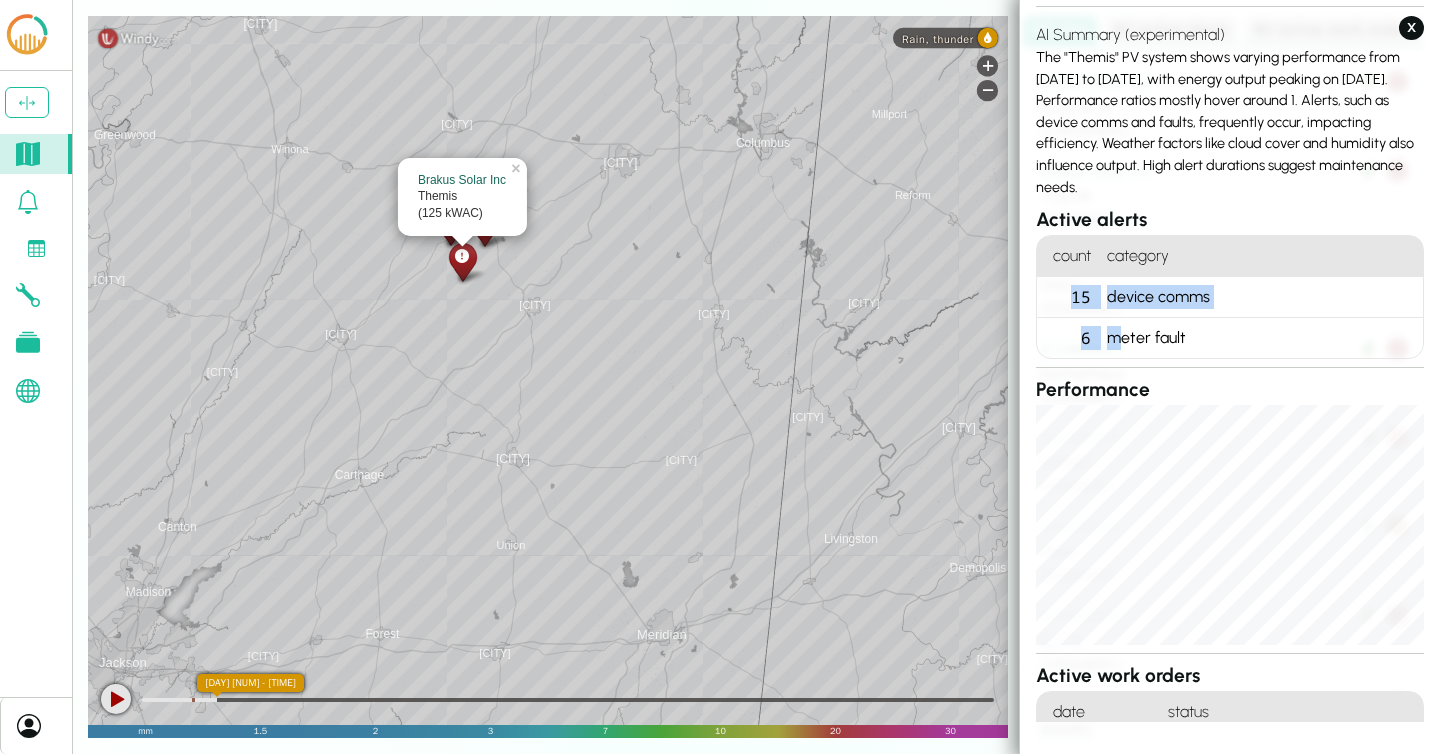 click on "meter fault" at bounding box center (1261, 338) 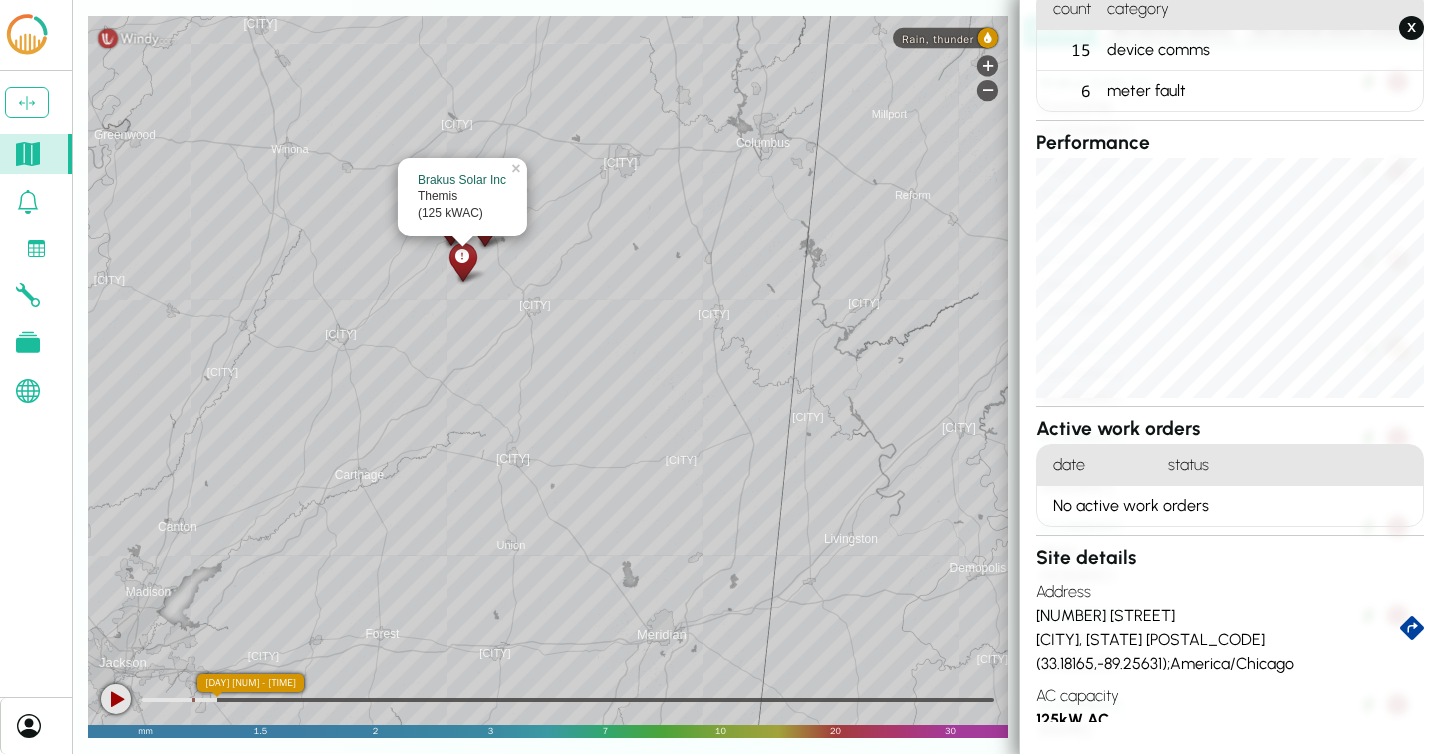 scroll, scrollTop: 491, scrollLeft: 0, axis: vertical 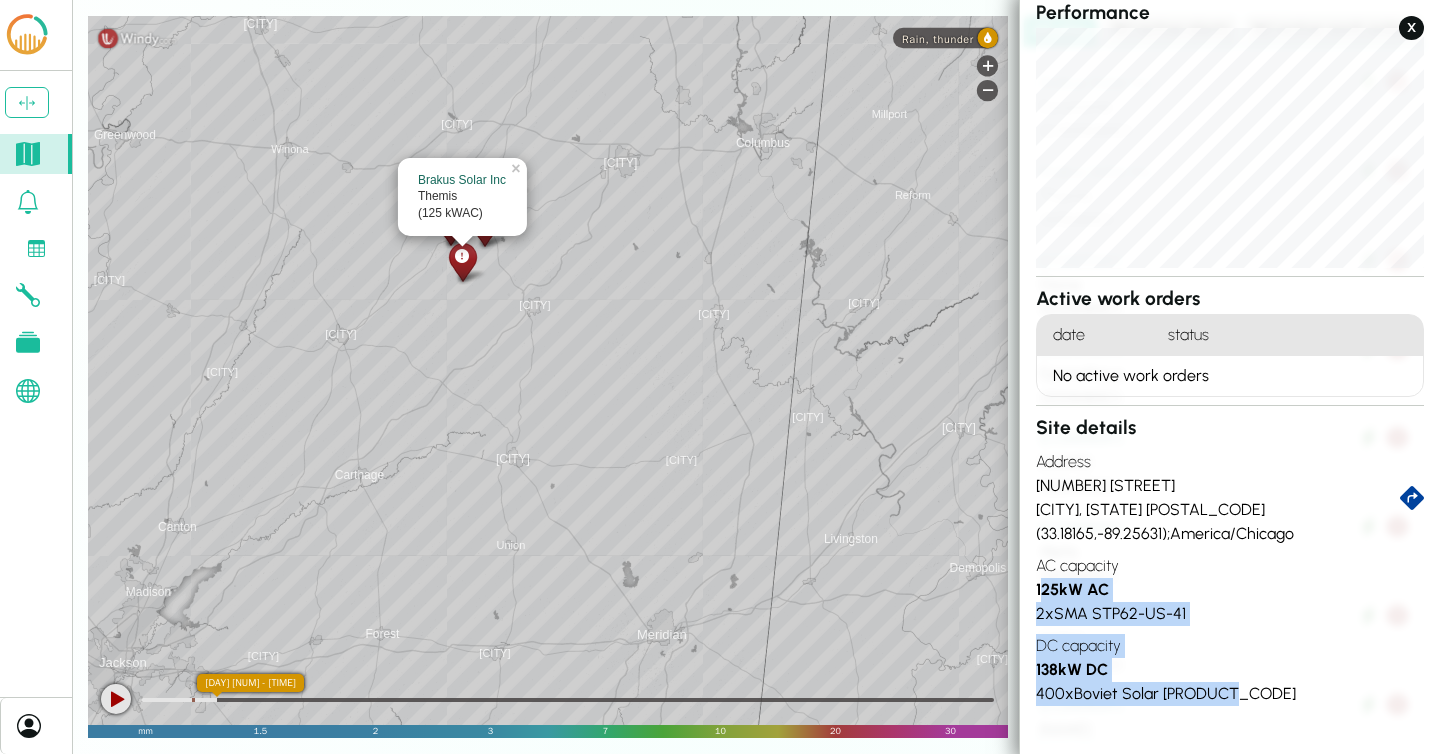 drag, startPoint x: 1039, startPoint y: 588, endPoint x: 1232, endPoint y: 703, distance: 224.6642 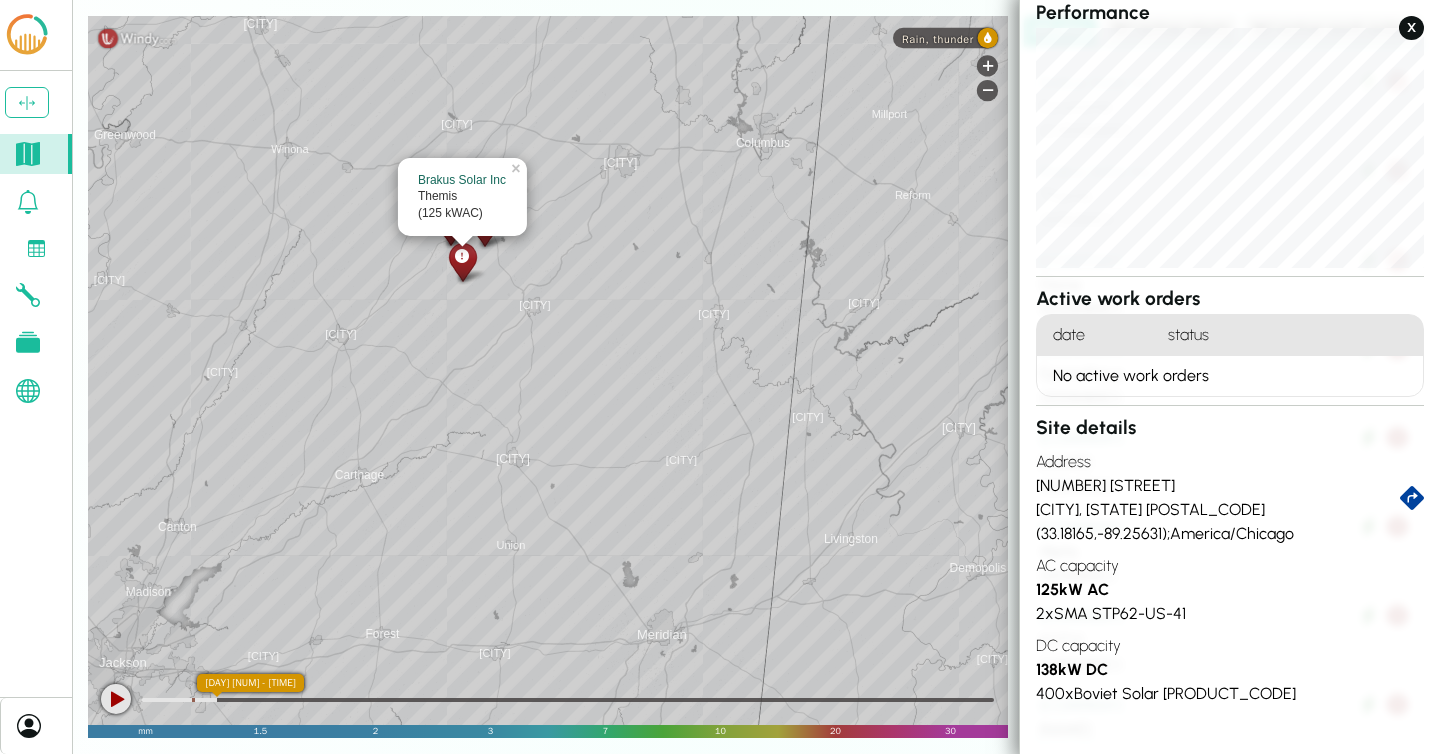 click on "2 x  SMA   STP62-US-41" at bounding box center [1230, 614] 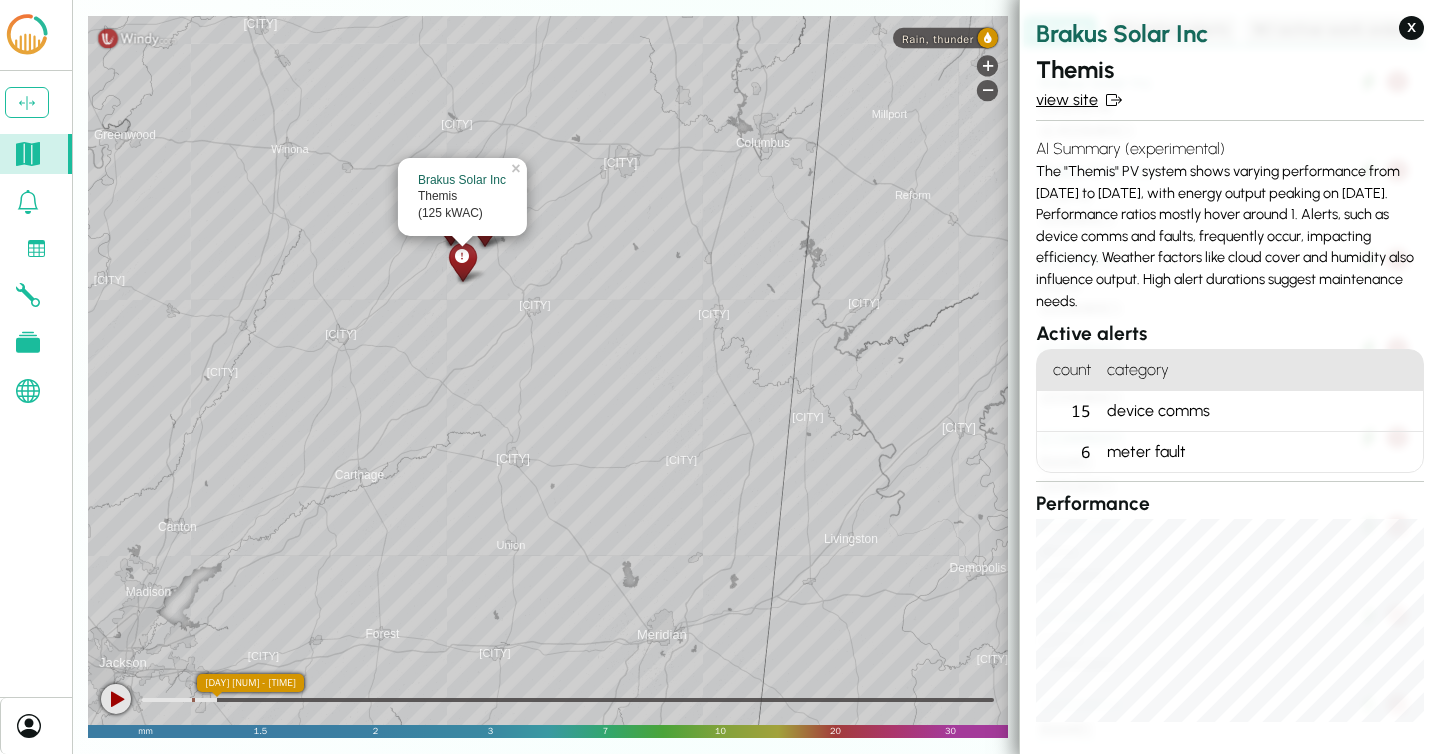 click on "view site" at bounding box center [1230, 100] 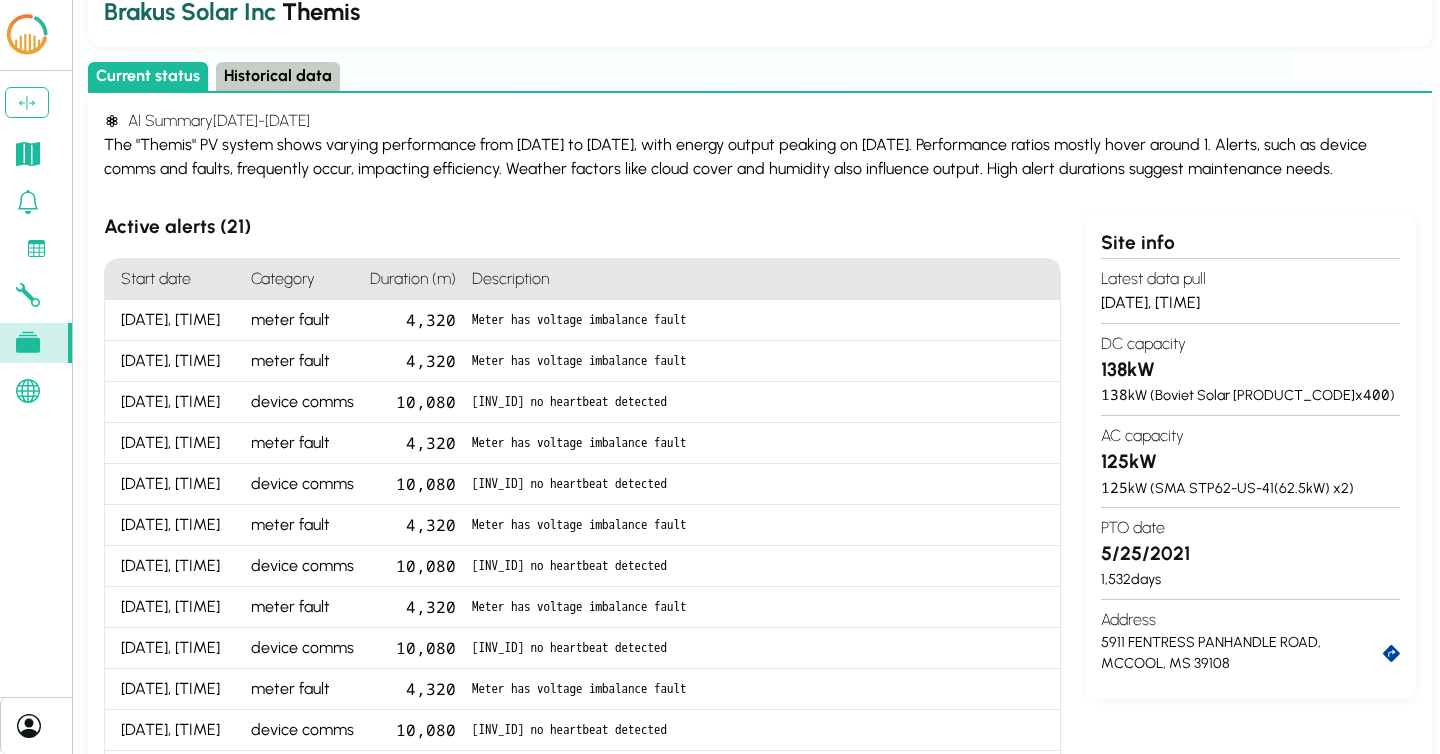 scroll, scrollTop: 0, scrollLeft: 0, axis: both 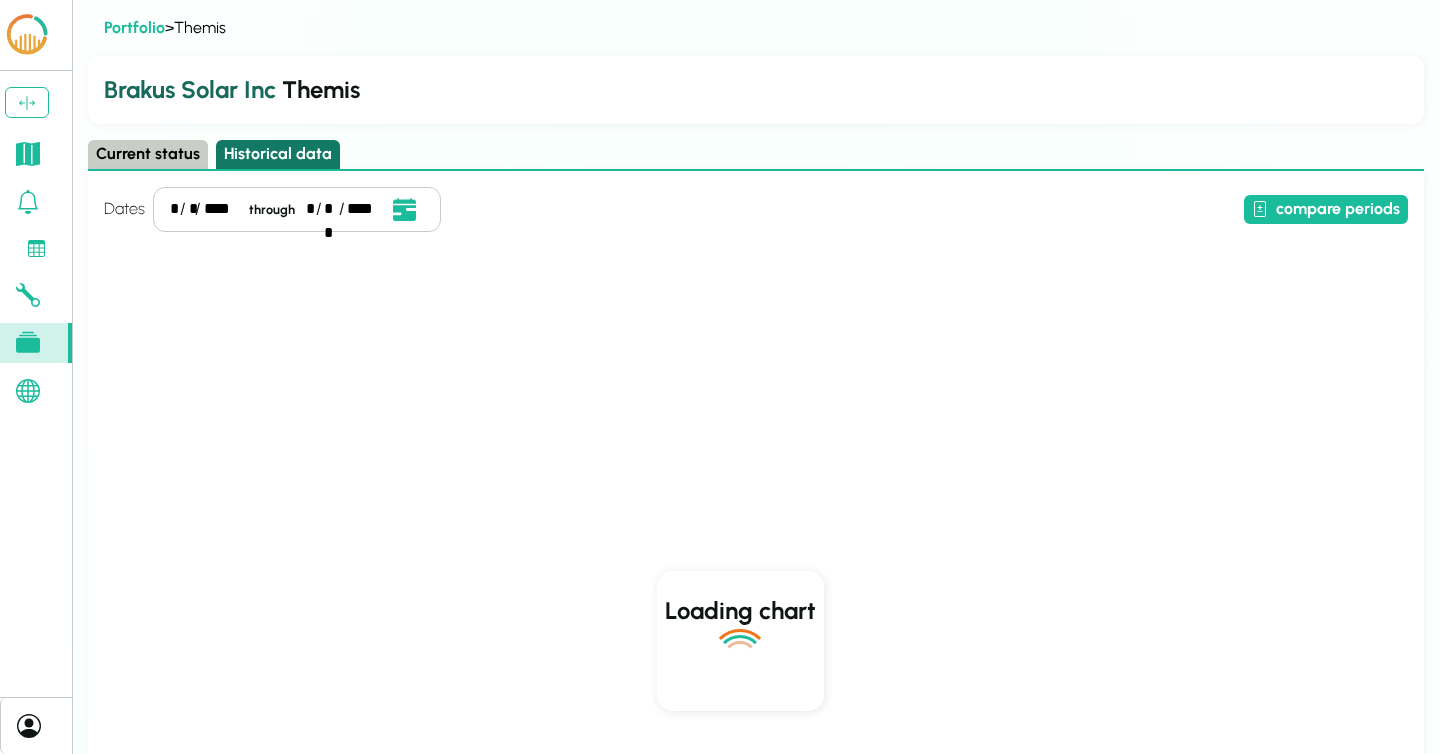 click on "Historical data" at bounding box center (278, 154) 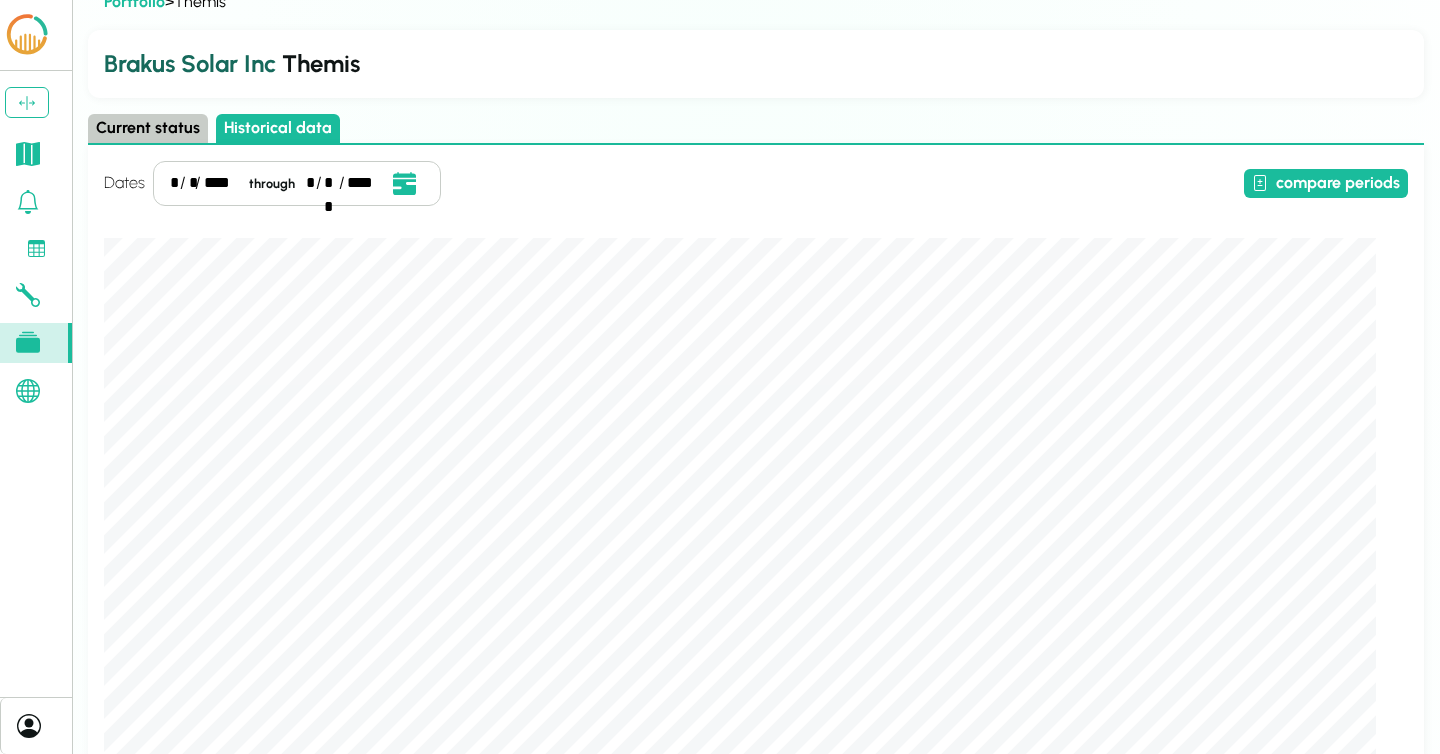 scroll, scrollTop: 0, scrollLeft: 0, axis: both 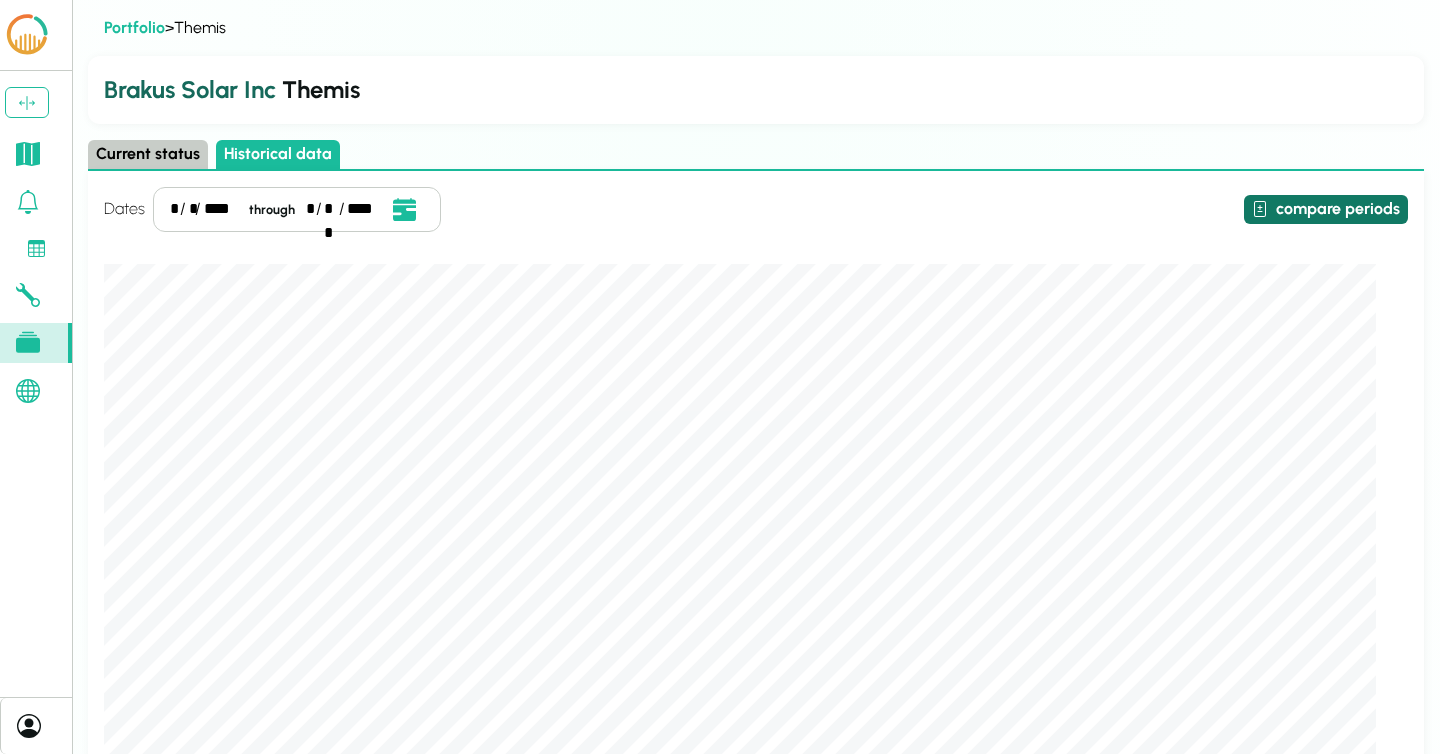 click on "compare periods" at bounding box center (1326, 209) 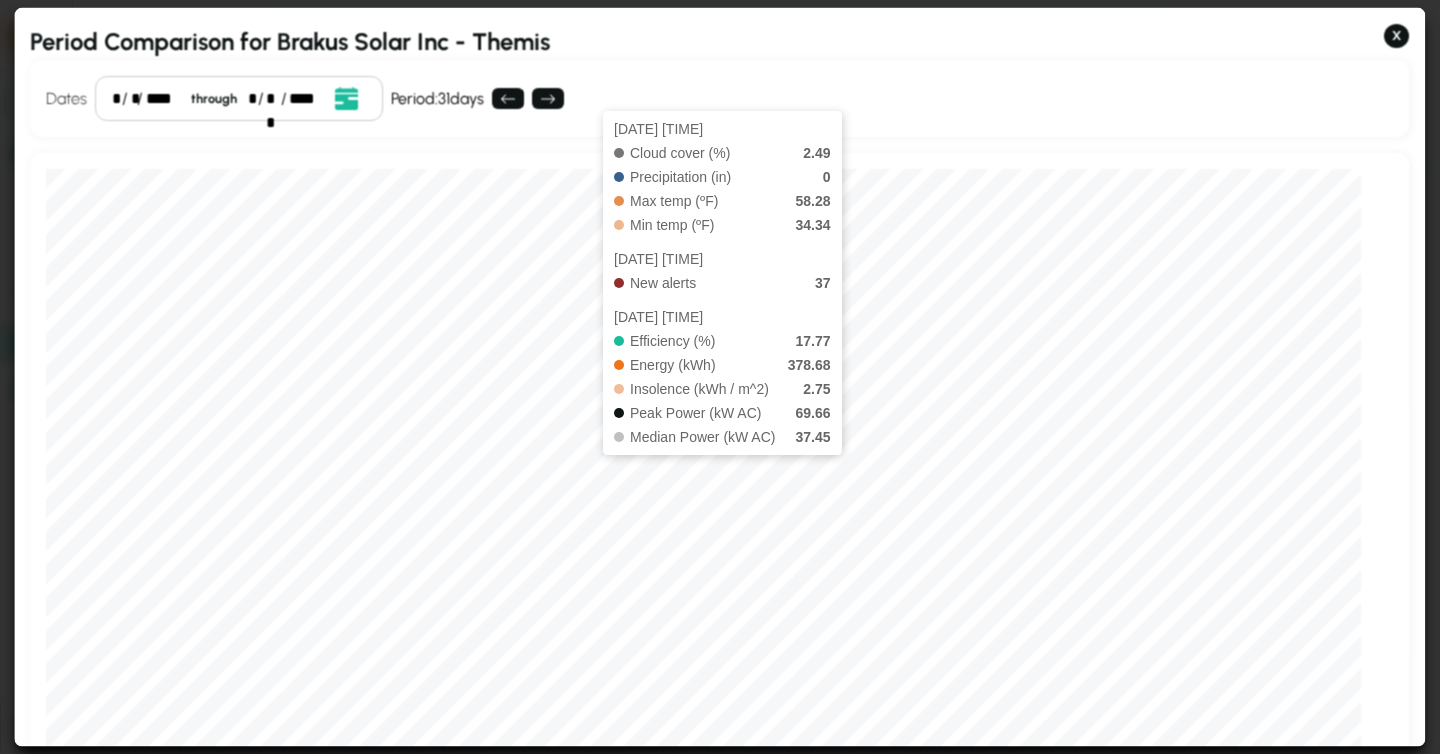 scroll, scrollTop: 12, scrollLeft: 0, axis: vertical 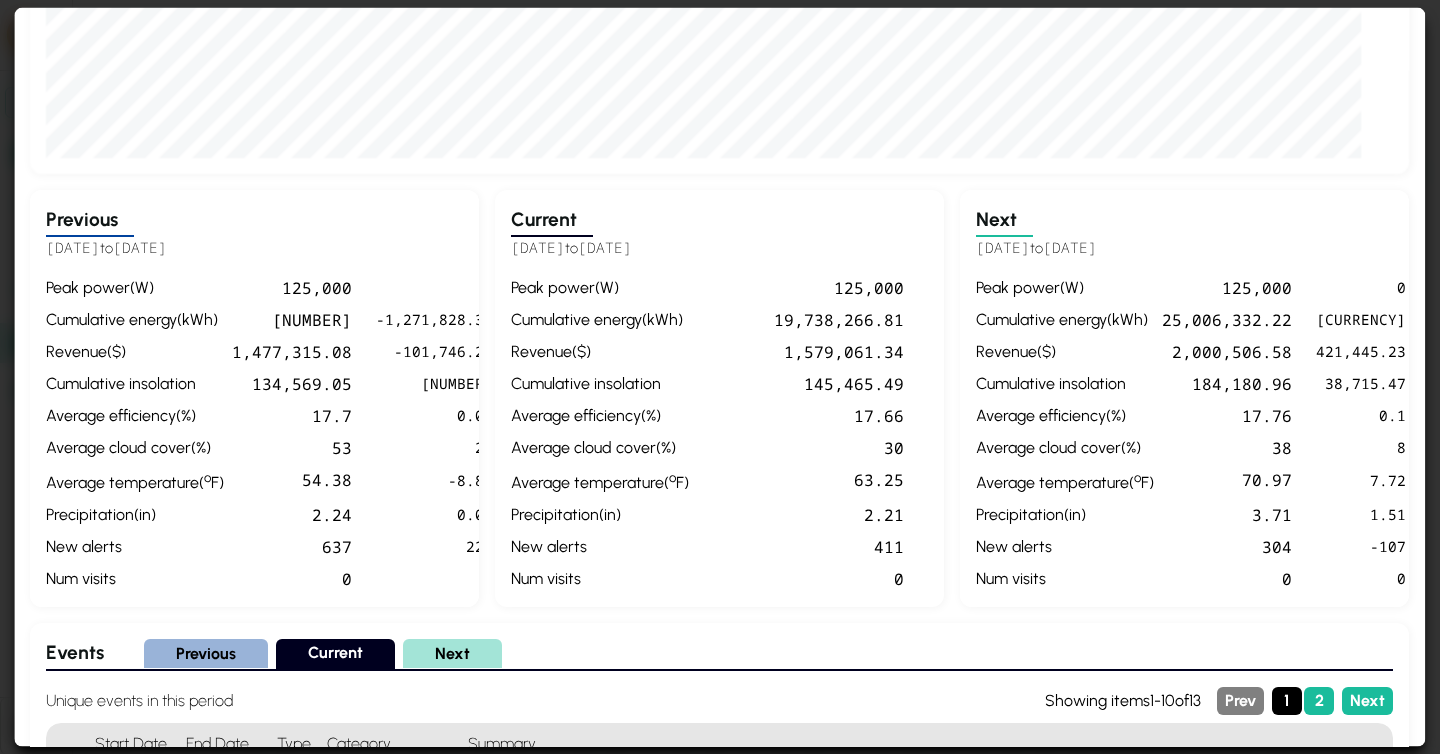 drag, startPoint x: 513, startPoint y: 248, endPoint x: 728, endPoint y: 244, distance: 215.0372 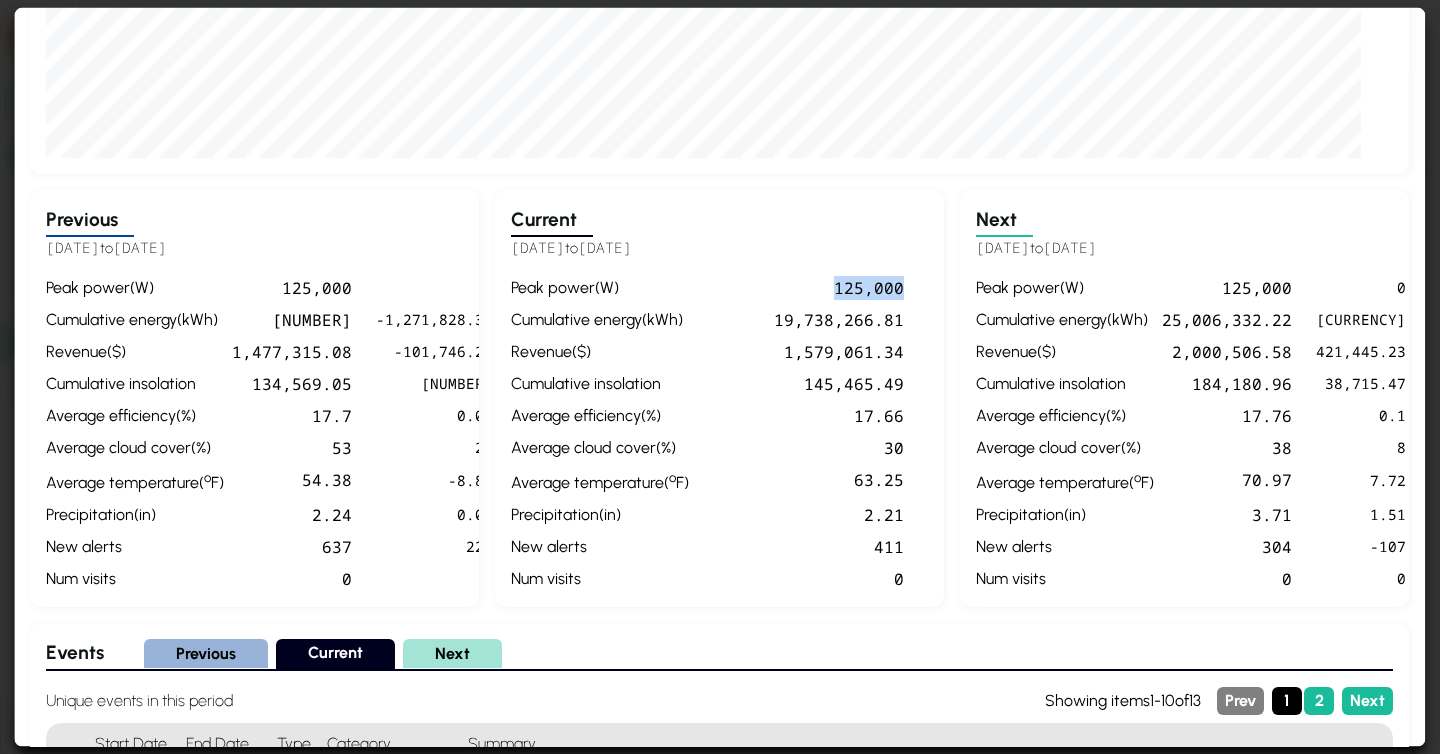 click on "125,000" at bounding box center [800, 287] 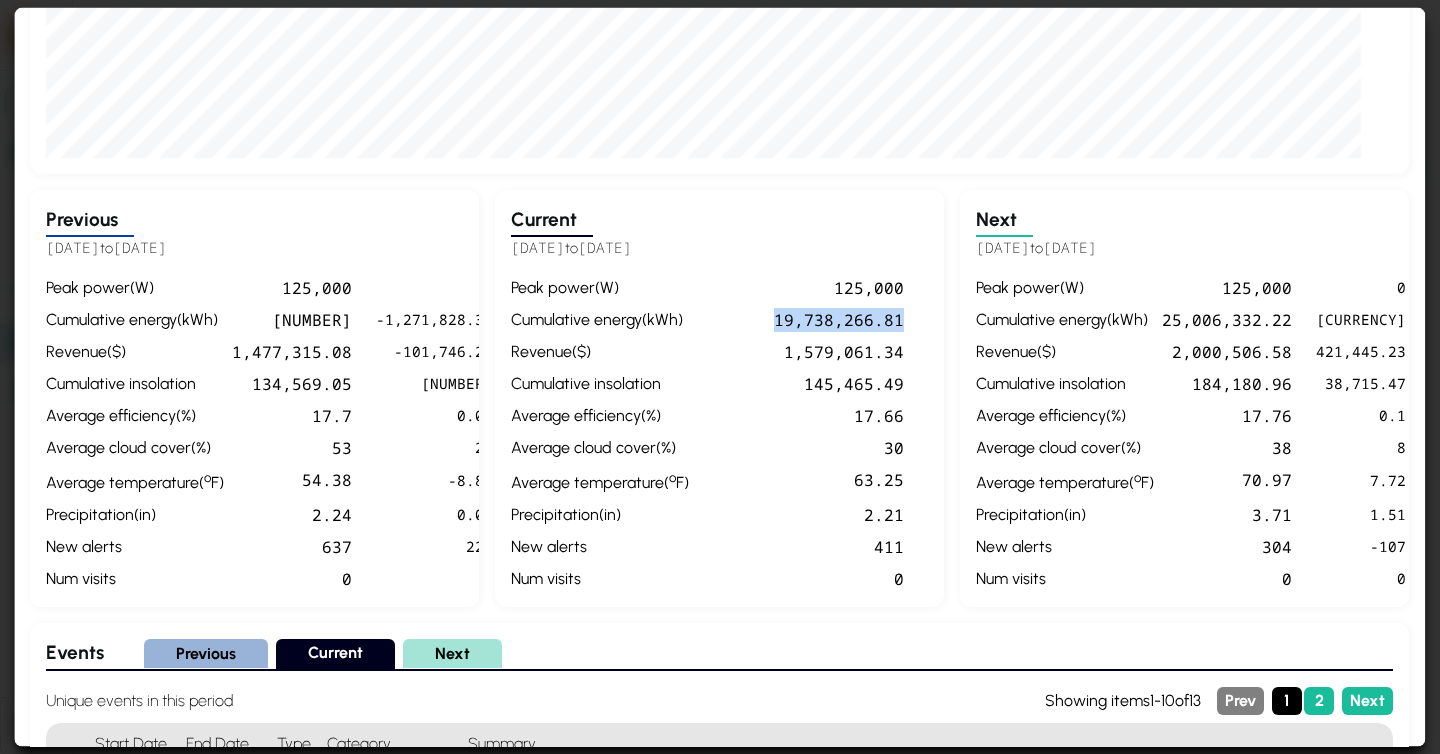 drag, startPoint x: 920, startPoint y: 316, endPoint x: 759, endPoint y: 325, distance: 161.25136 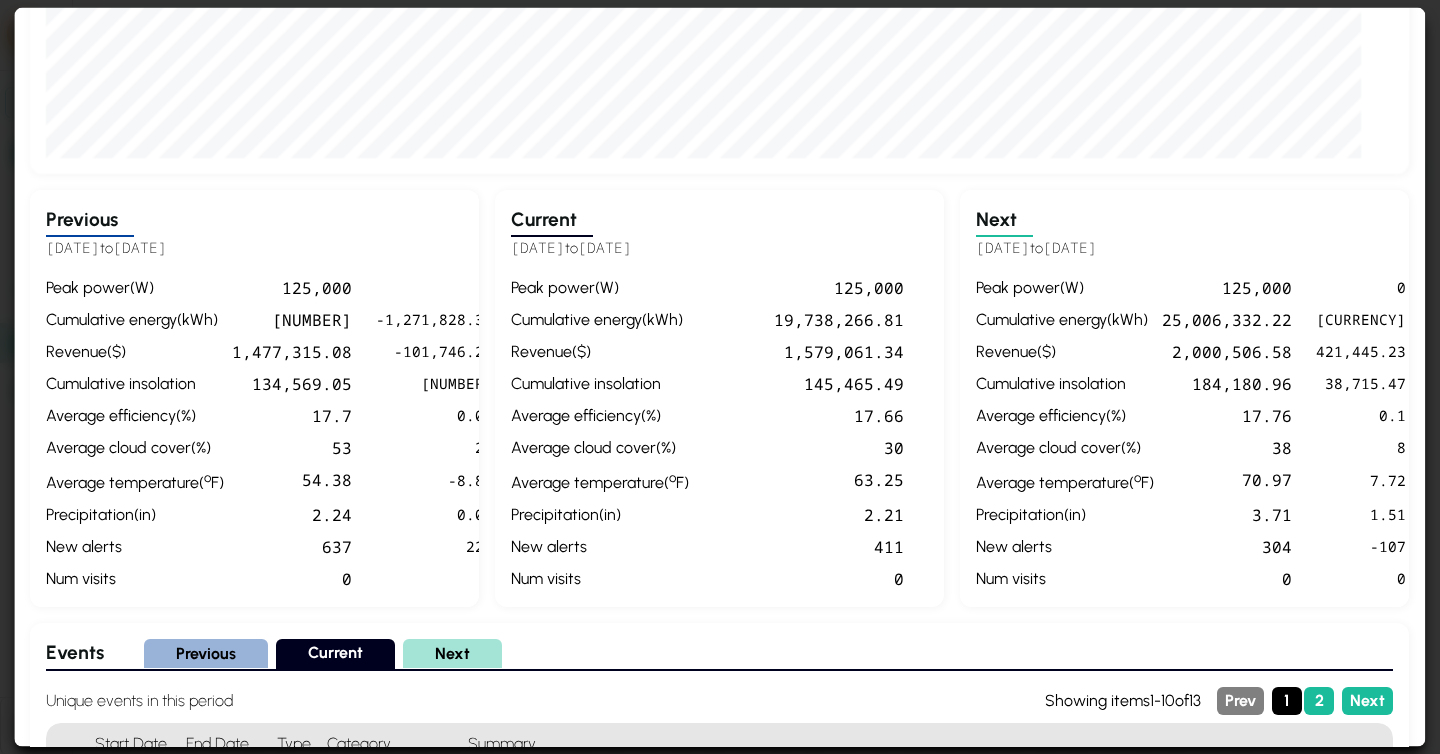 click on "[NUMBER]" at bounding box center (292, 319) 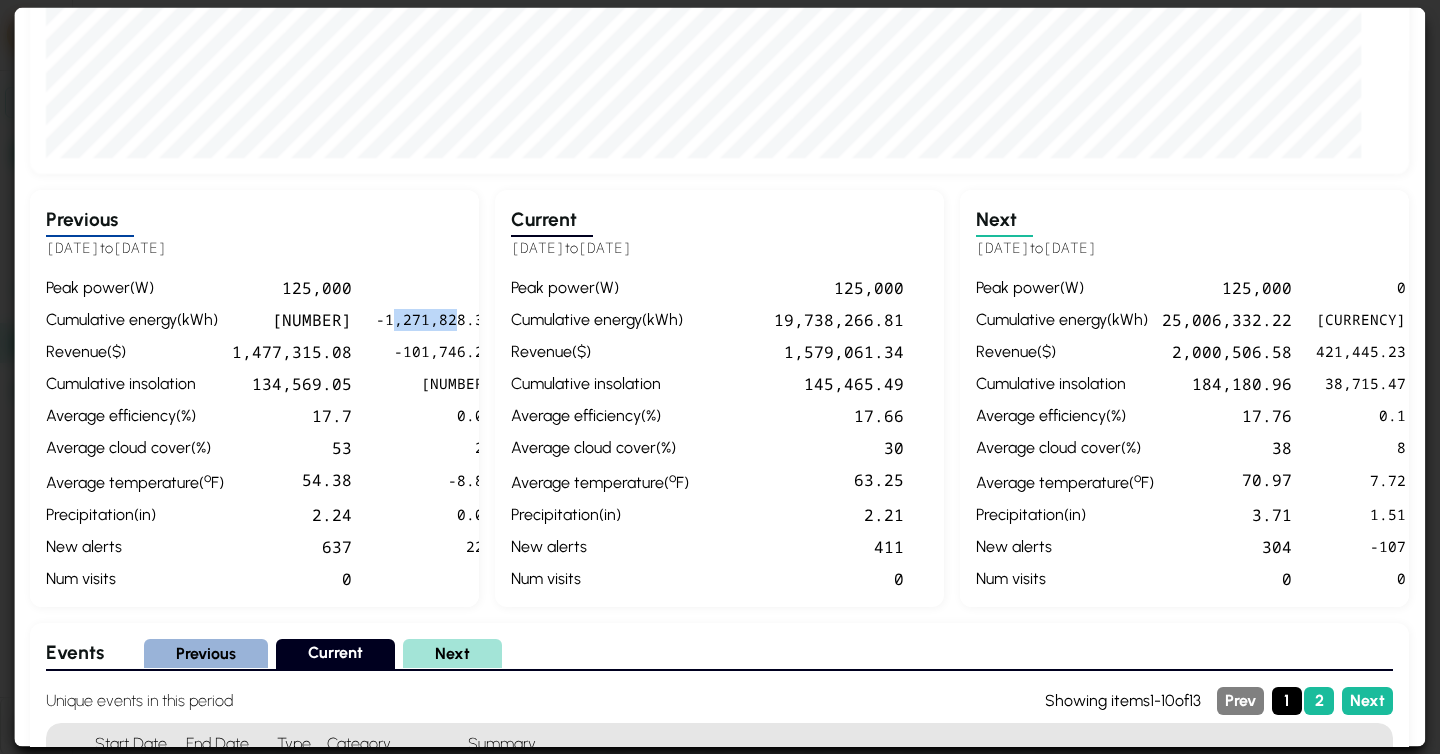 drag, startPoint x: 458, startPoint y: 322, endPoint x: 399, endPoint y: 322, distance: 59 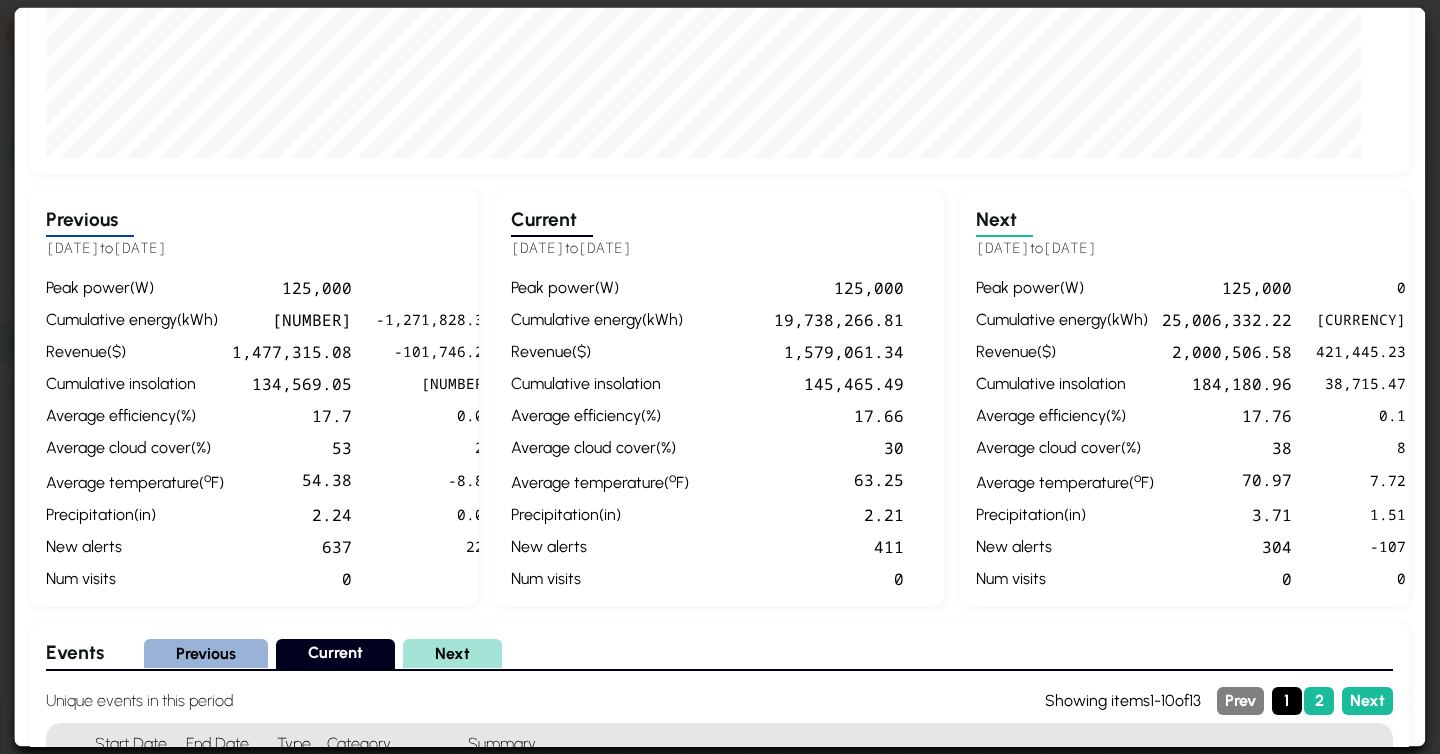 click on "-1,271,828.36" at bounding box center [434, 319] 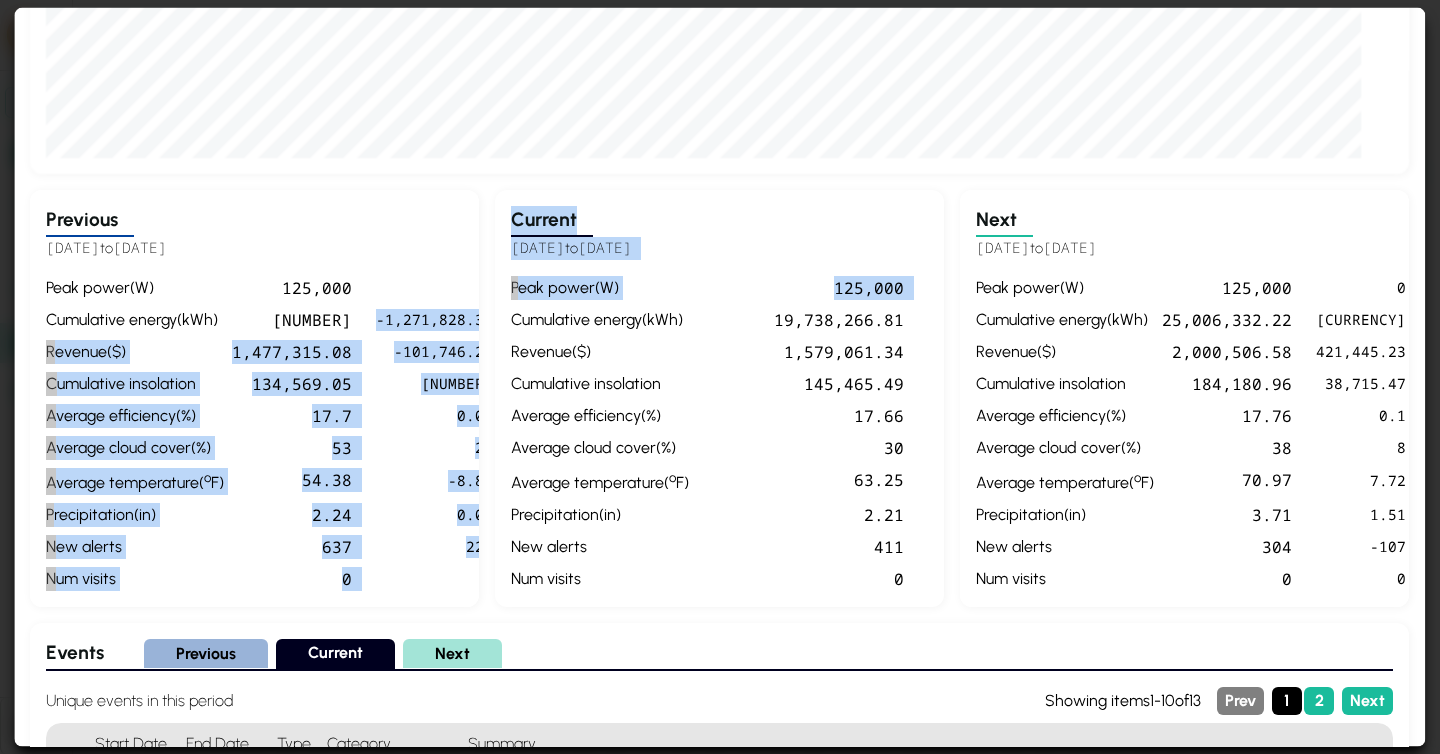 scroll, scrollTop: 0, scrollLeft: 33, axis: horizontal 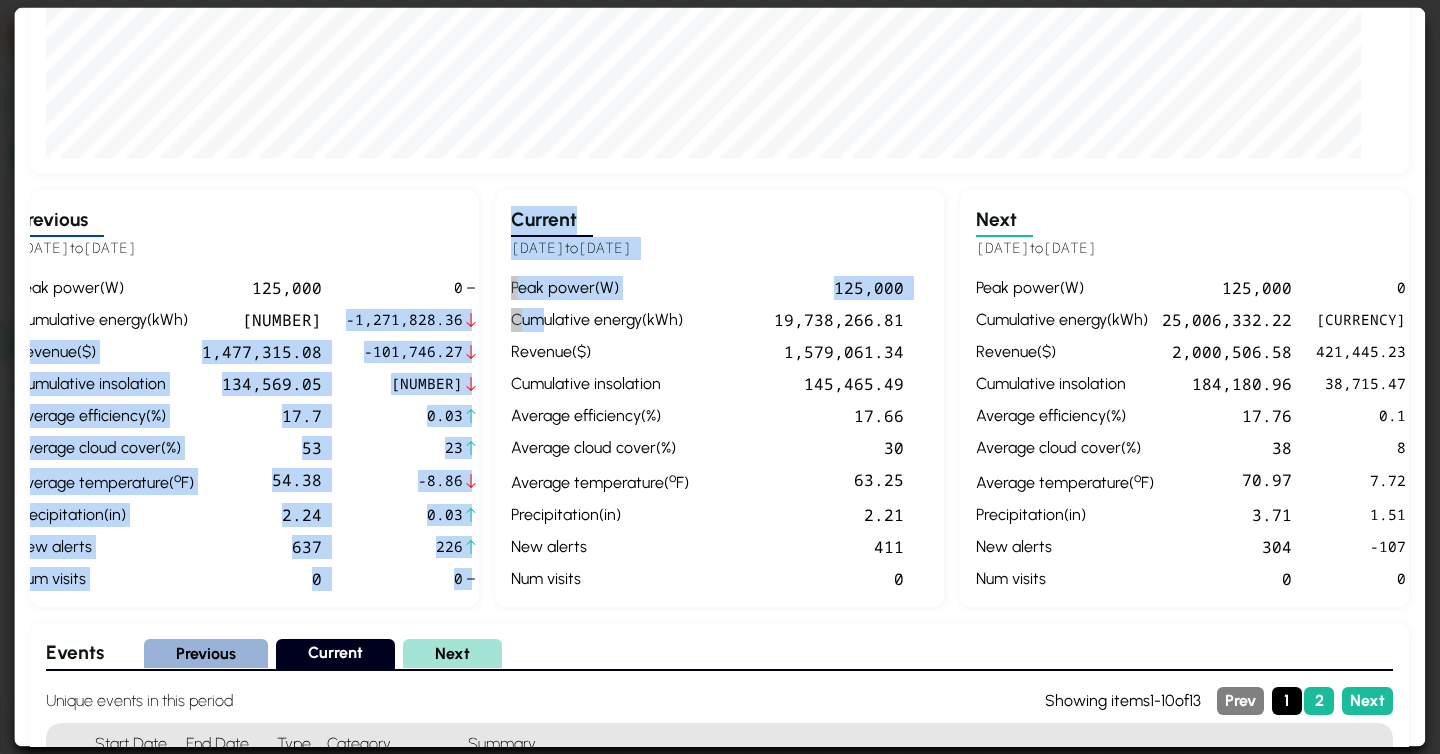 drag, startPoint x: 408, startPoint y: 316, endPoint x: 539, endPoint y: 323, distance: 131.18689 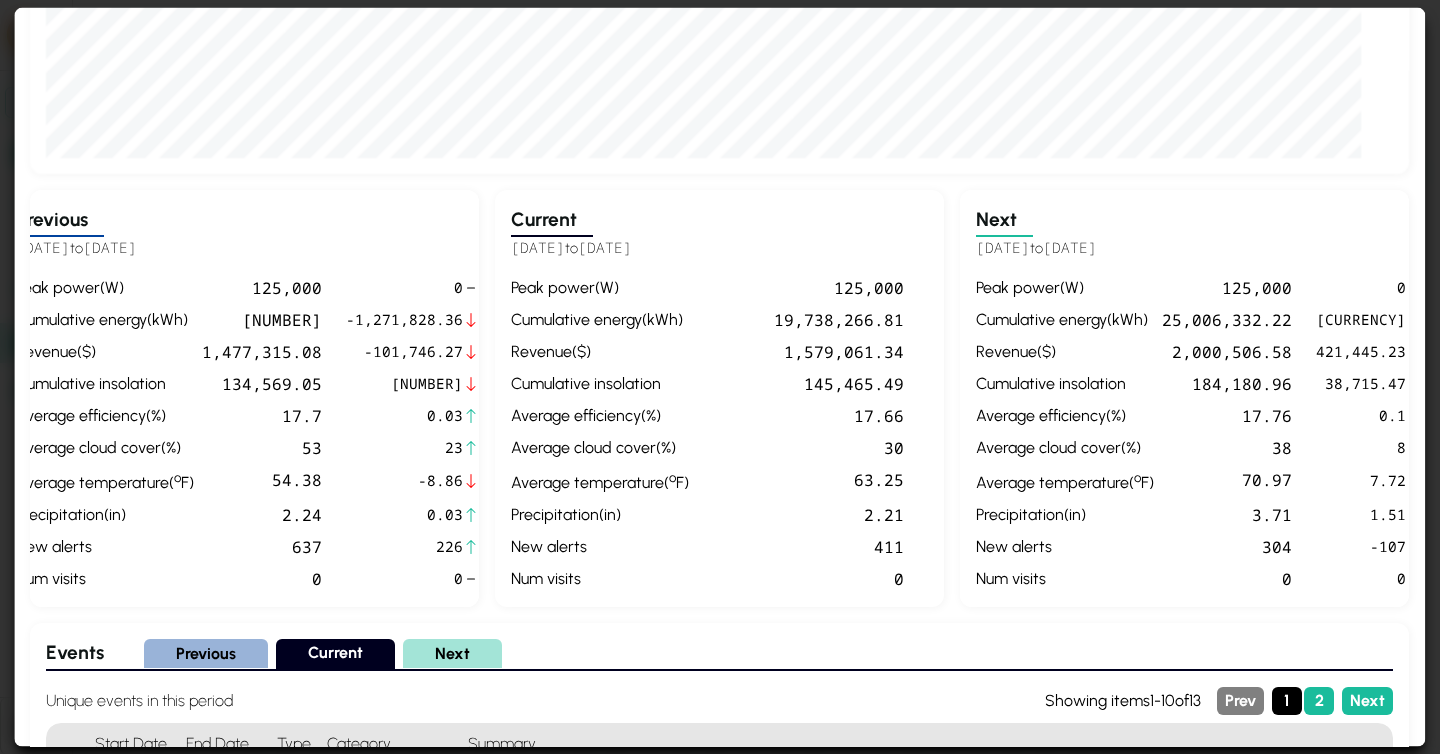click on "[NUMBER]" at bounding box center (262, 319) 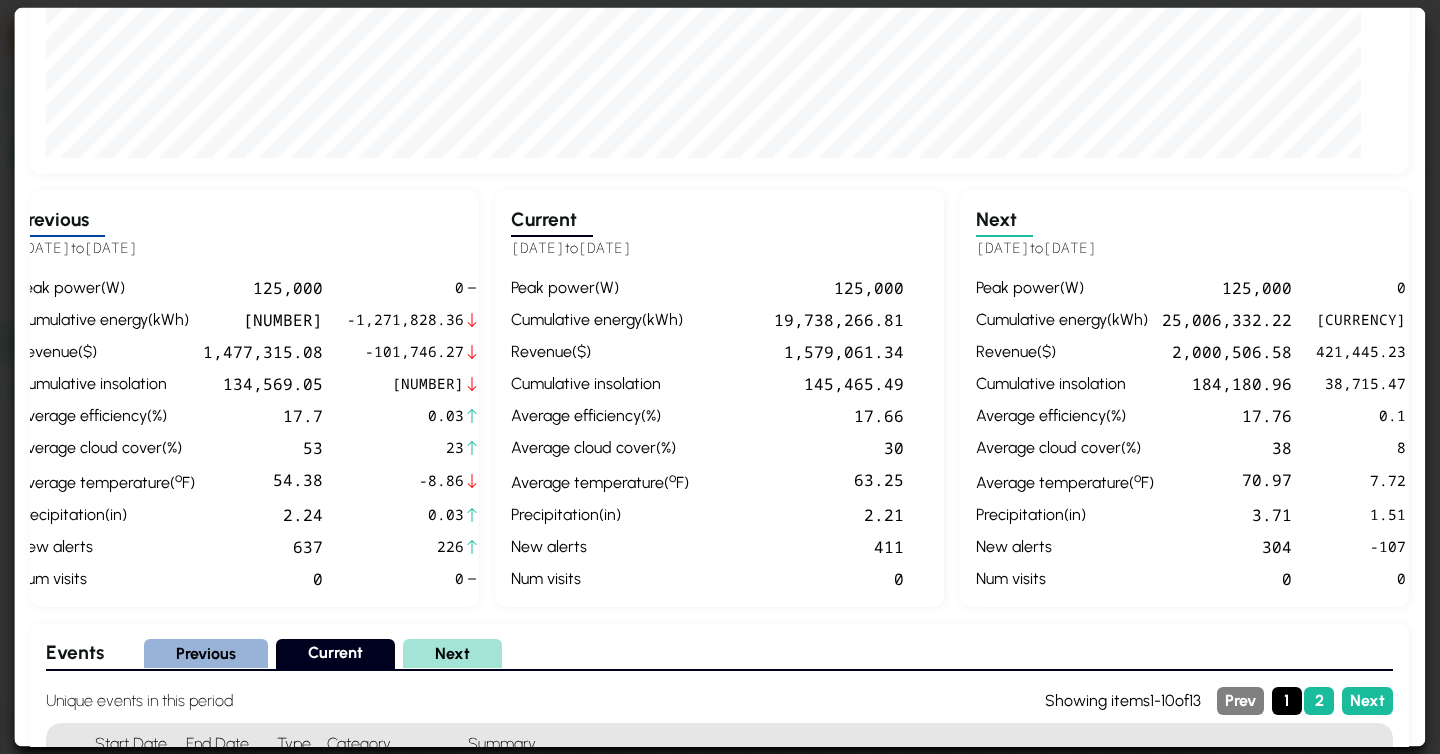scroll, scrollTop: 0, scrollLeft: 33, axis: horizontal 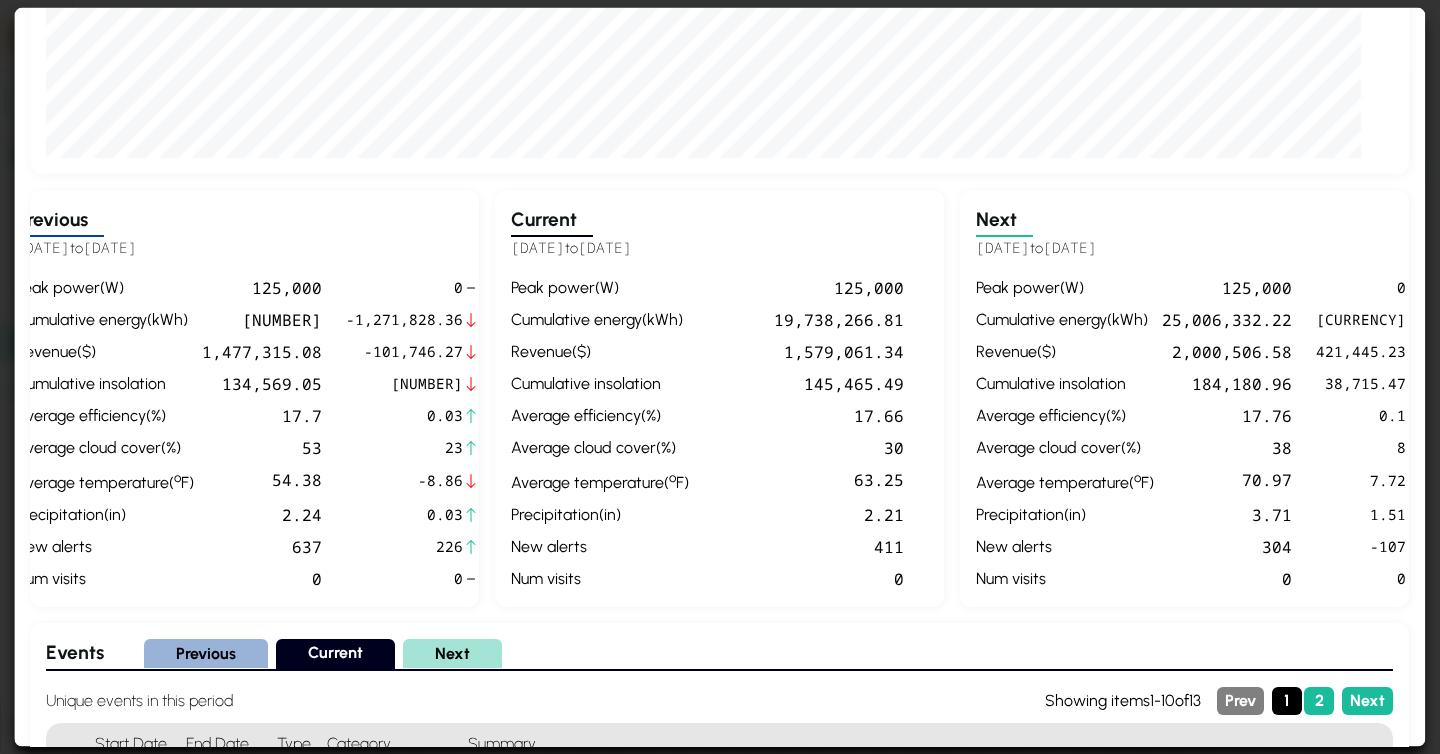 click on "53" at bounding box center (262, 447) 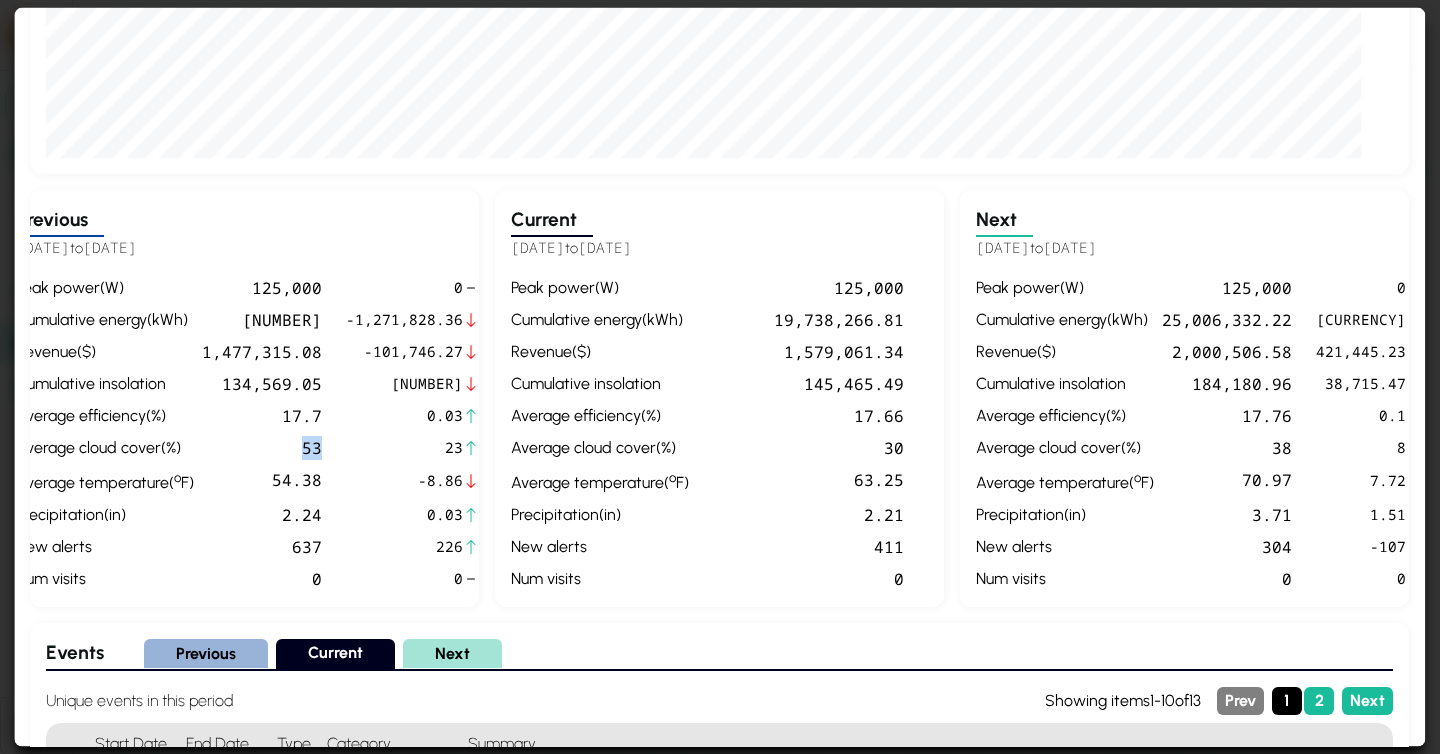 click on "53" at bounding box center (262, 447) 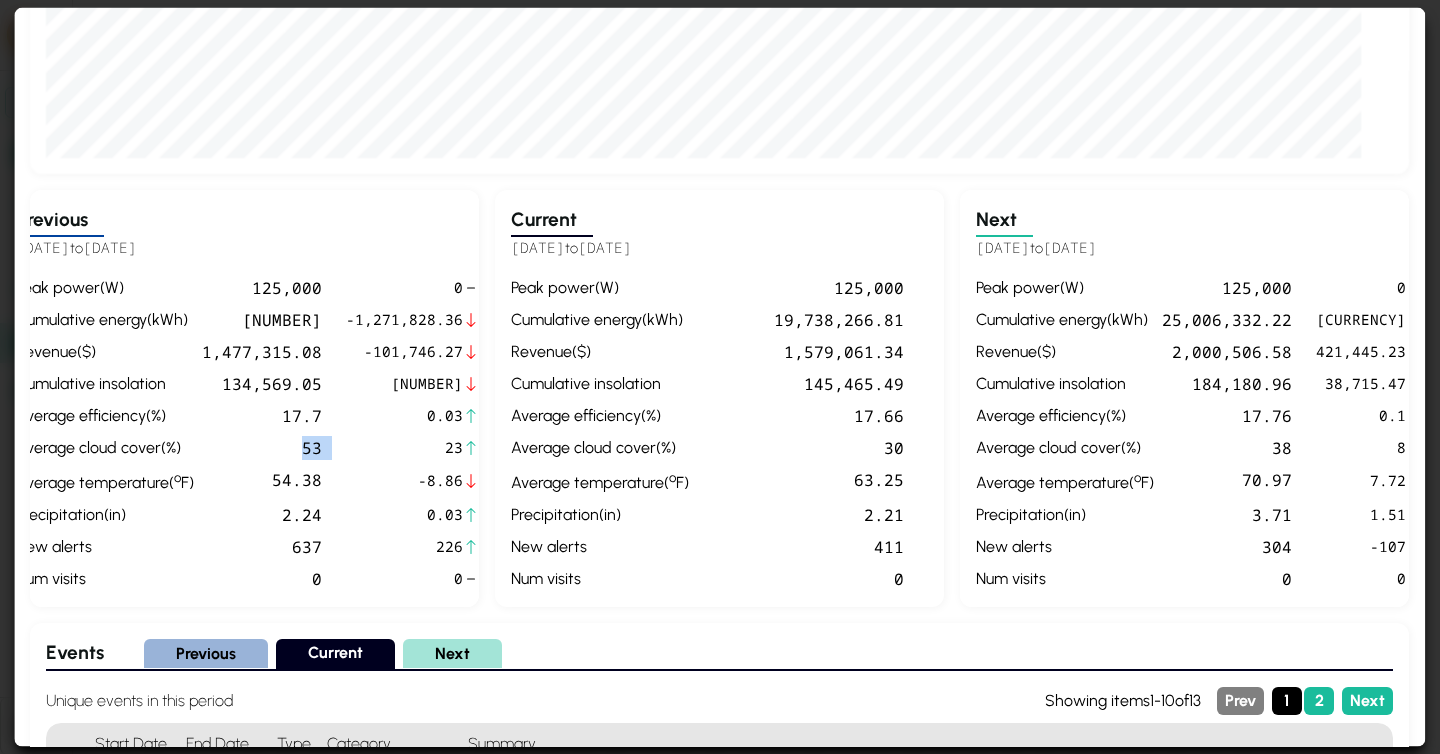 click on "53" at bounding box center (262, 447) 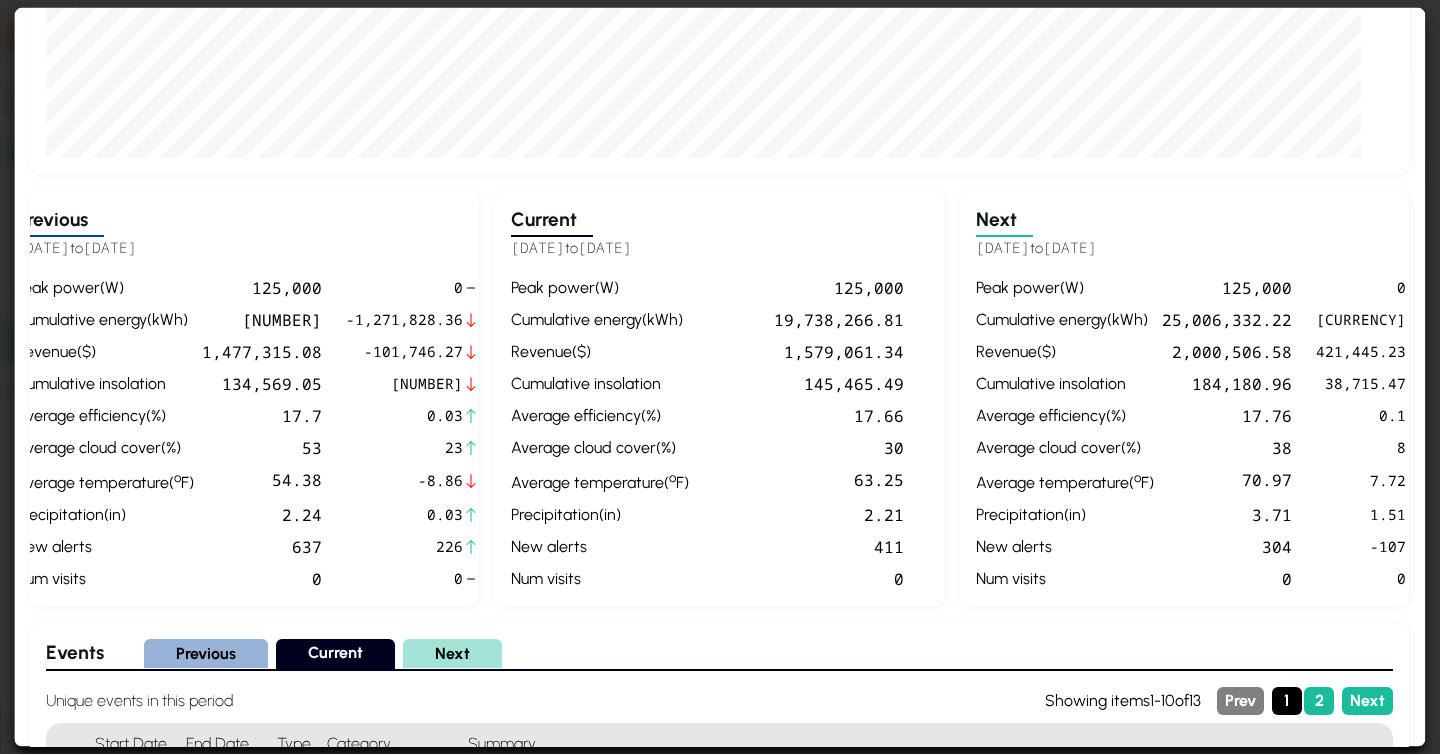 click on "30" at bounding box center (800, 447) 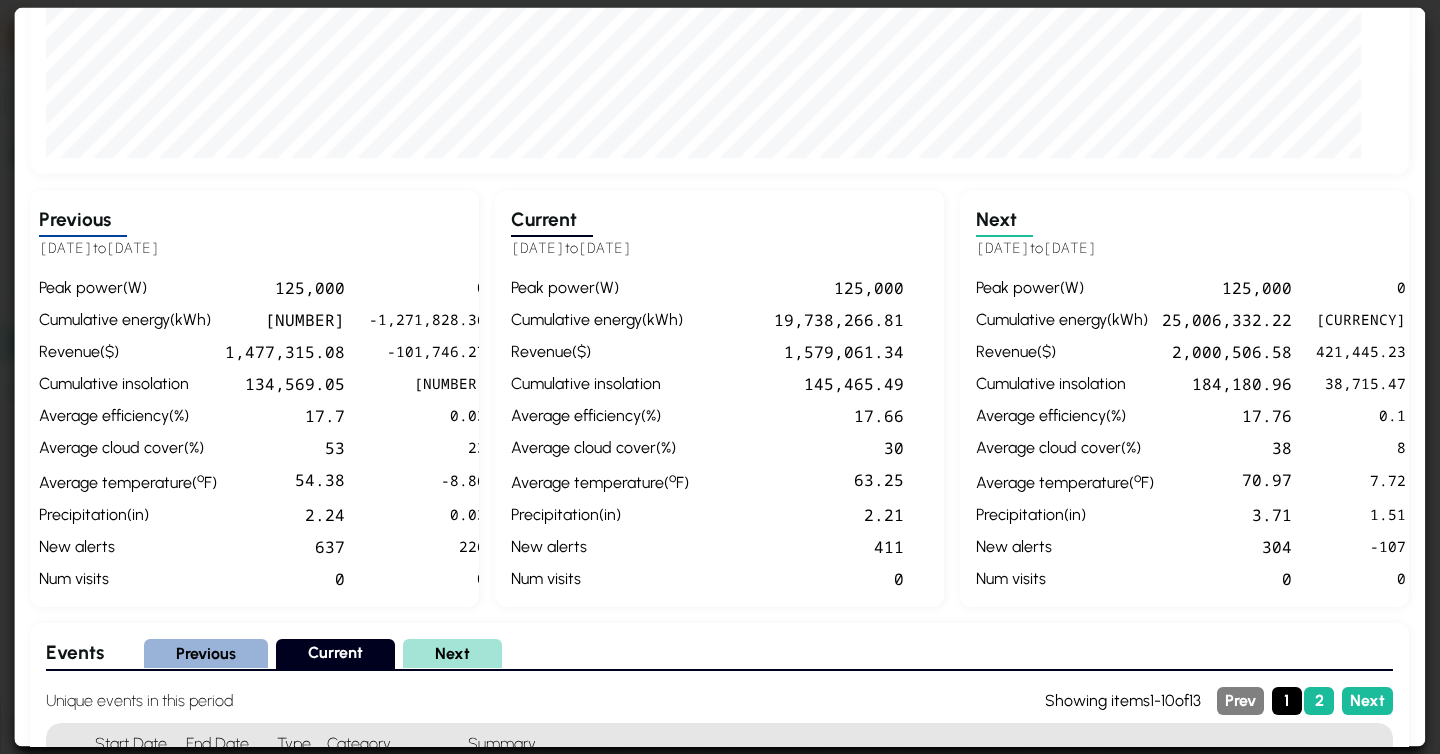 scroll, scrollTop: 0, scrollLeft: 6, axis: horizontal 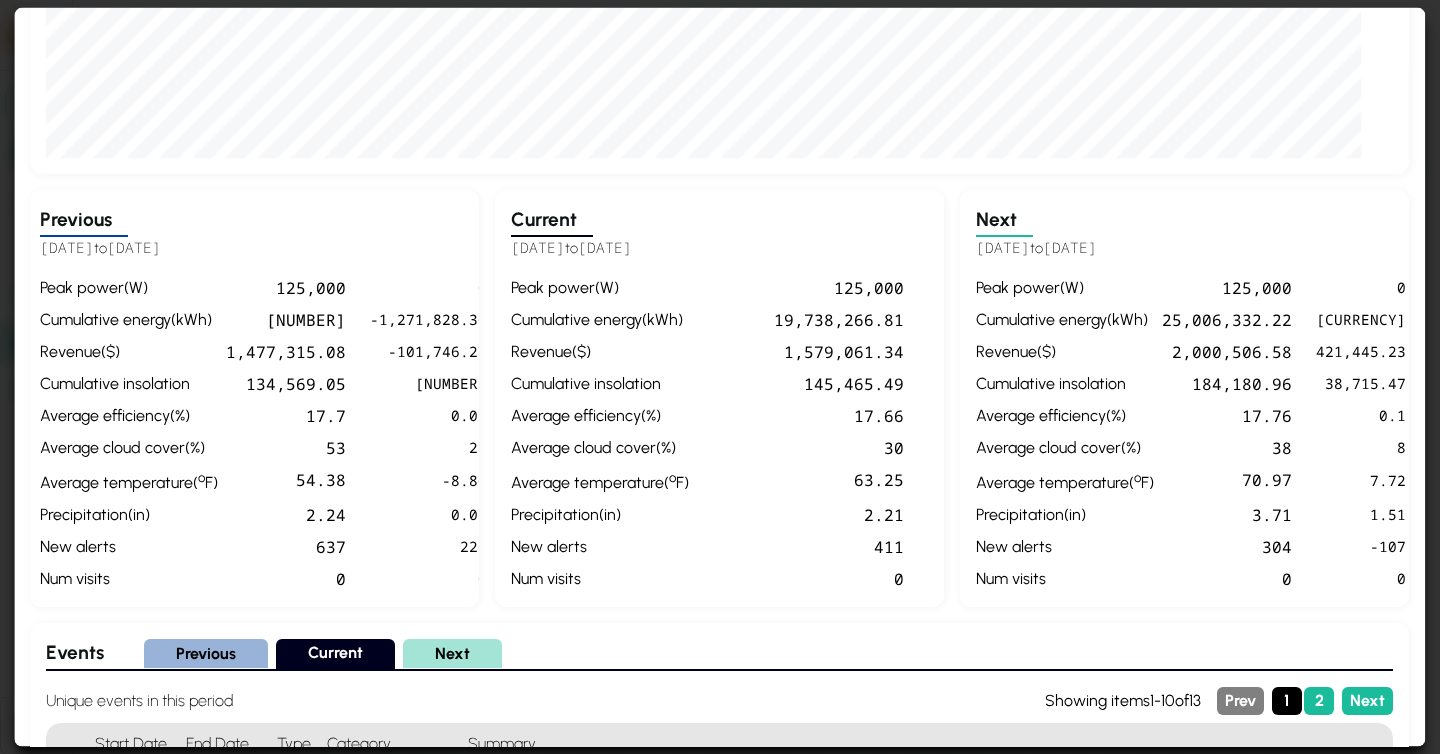 click on "peak power  ( W )   125,000   0     cumulative energy  ( kWh )   18,466,438.45   -1,271,828.36     revenue  ( $ )   1,477,315.08   -101,746.27     cumulative insolation   134,569.05   -10,896.44     average efficiency  ( % )   17.7   0.03     average cloud cover  ( % )   53   23     average temperature  ( º F )   54.38   -8.86     precipitation  ( in )   2.24   0.03     new alerts   637   226     num visits   0   0" at bounding box center [248, 432] 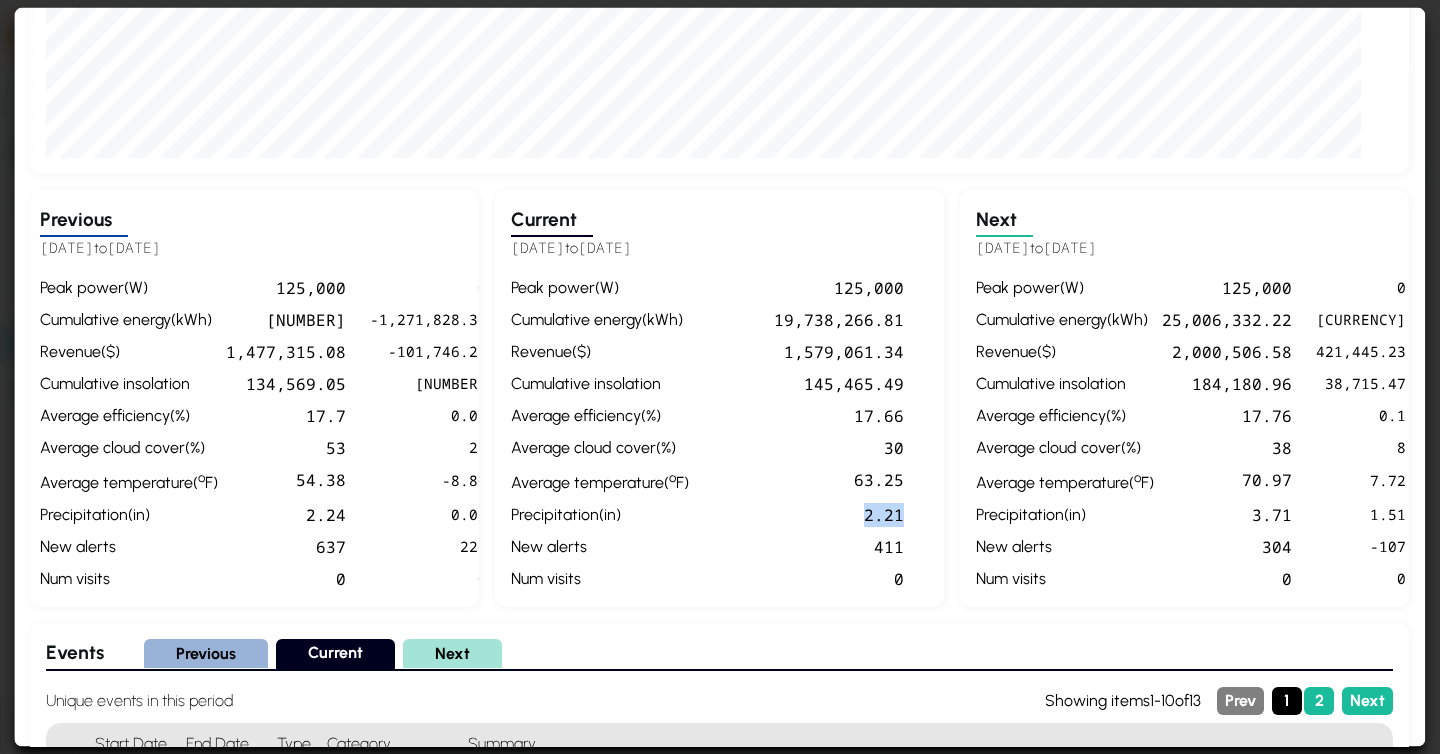 click on "2.21" at bounding box center [800, 514] 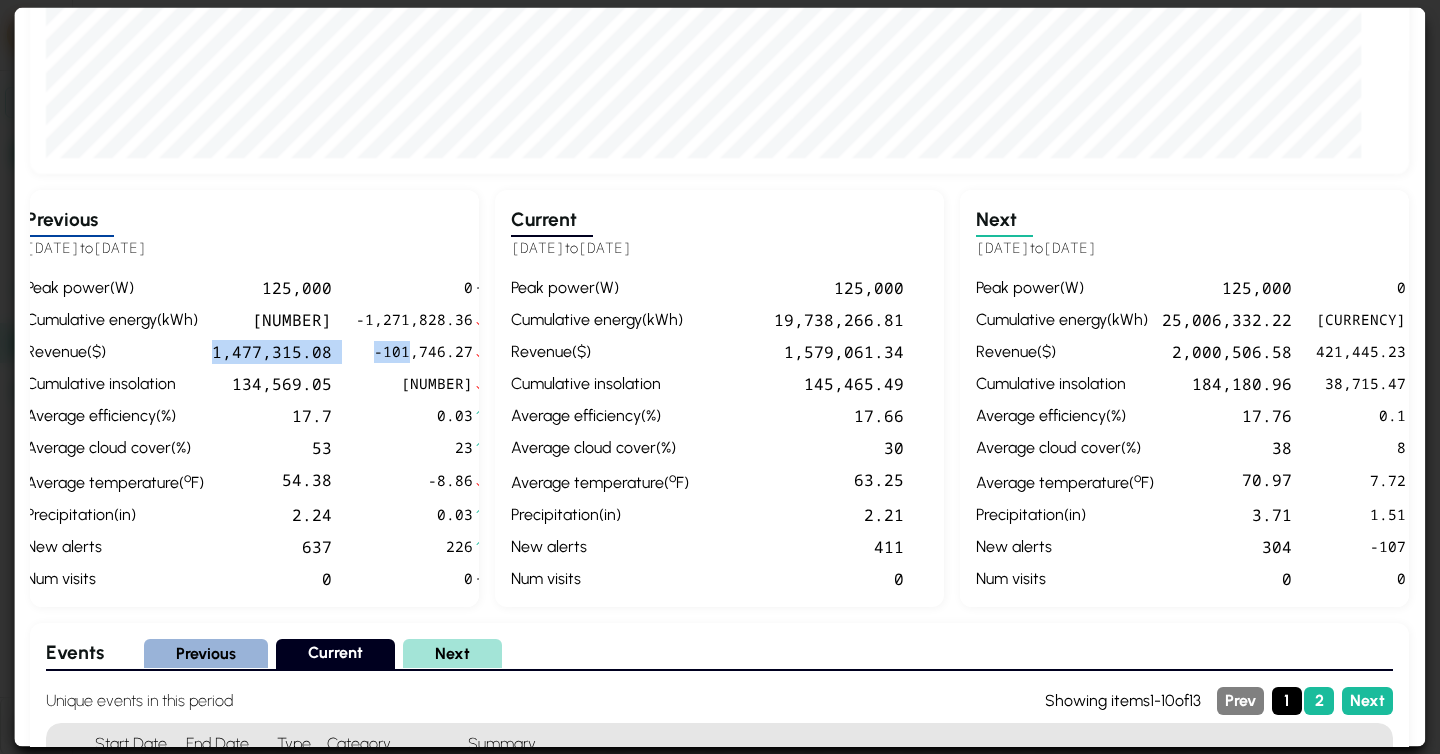 drag, startPoint x: 222, startPoint y: 351, endPoint x: 418, endPoint y: 356, distance: 196.06377 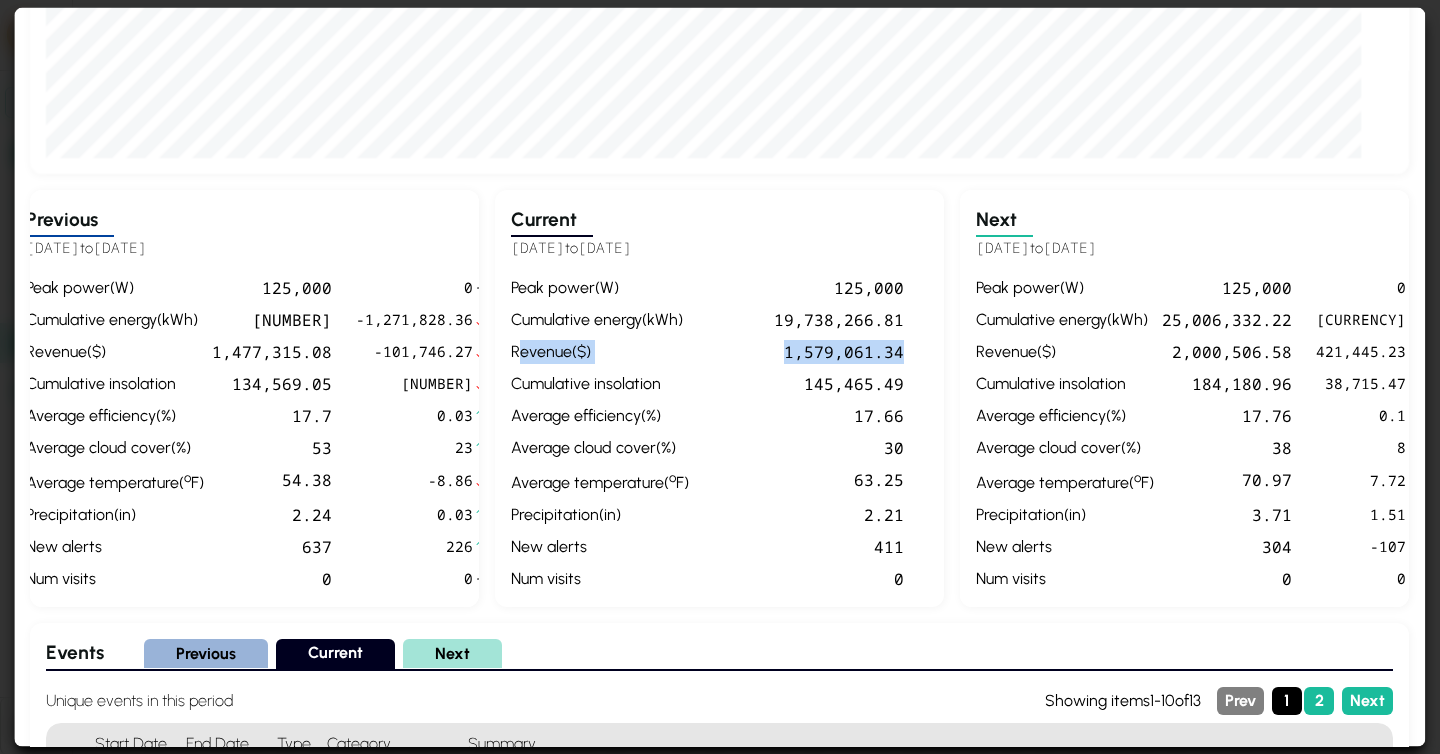 drag, startPoint x: 918, startPoint y: 359, endPoint x: 497, endPoint y: 338, distance: 421.52344 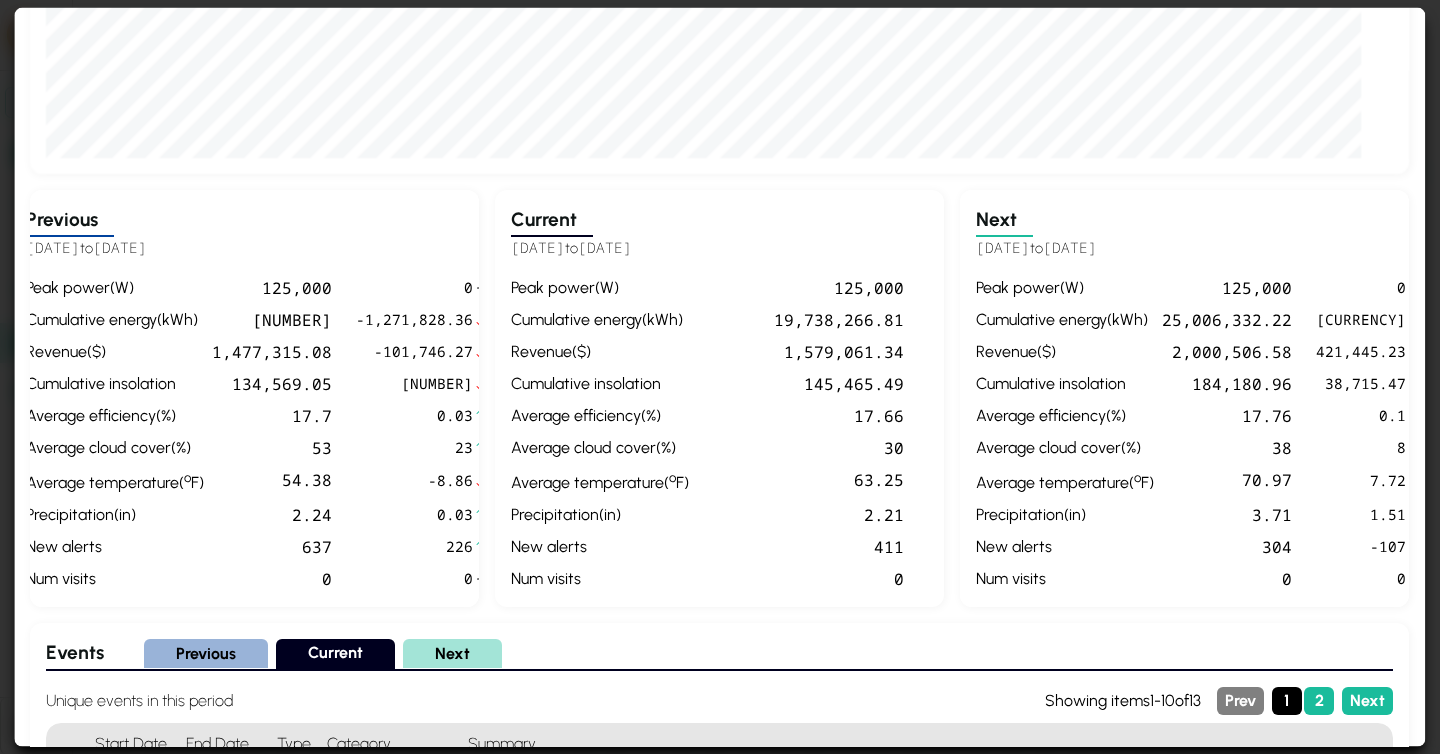 click on "Current   [DATE]  to  [DATE]   peak power  ( W )   125,000     cumulative energy  ( kWh )   19,738,266.81     revenue  ( $ )   1,579,061.34     cumulative insolation   145,465.49     average efficiency  ( % )   17.66     average cloud cover  ( % )   30     average temperature  ( º F )   63.25     precipitation  ( in )   2.21     new alerts   411     num visits   0" 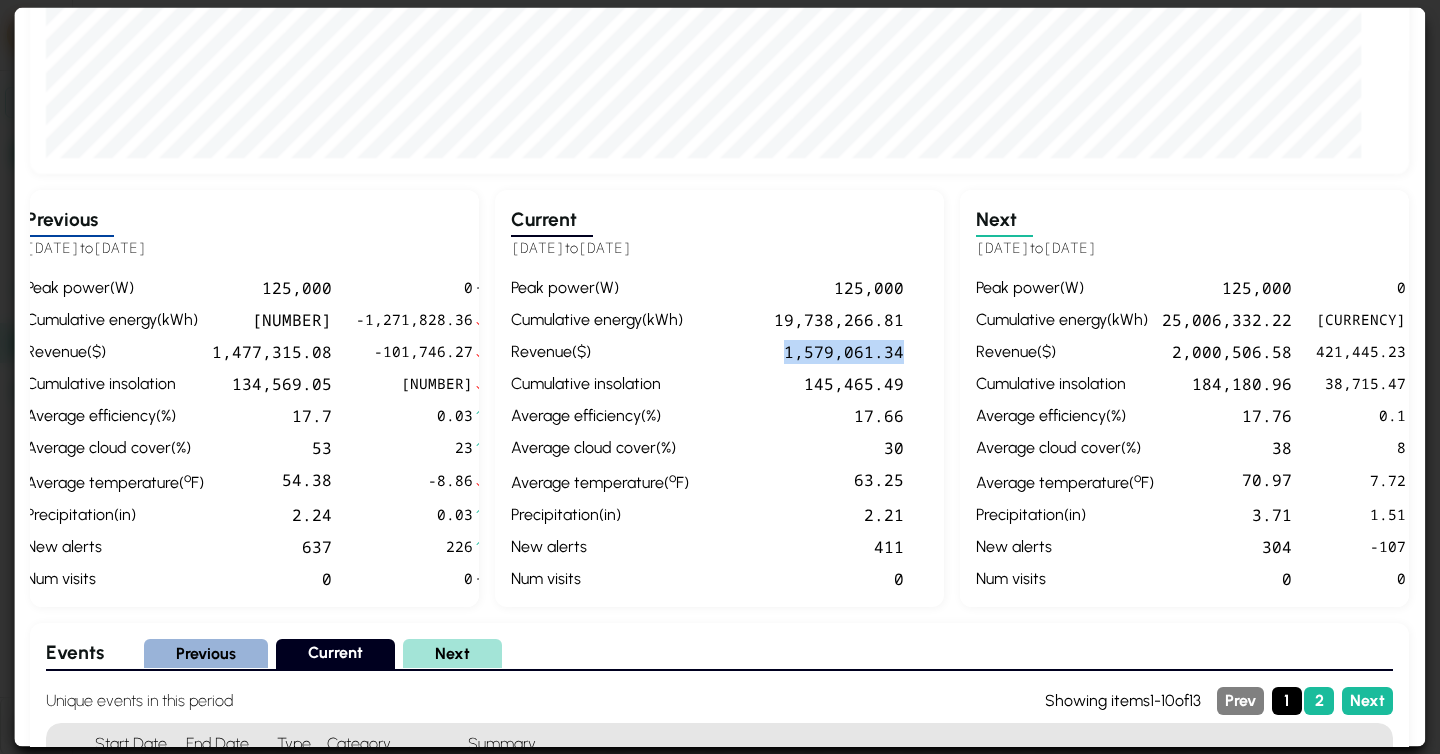 click on "1,579,061.34" at bounding box center [800, 351] 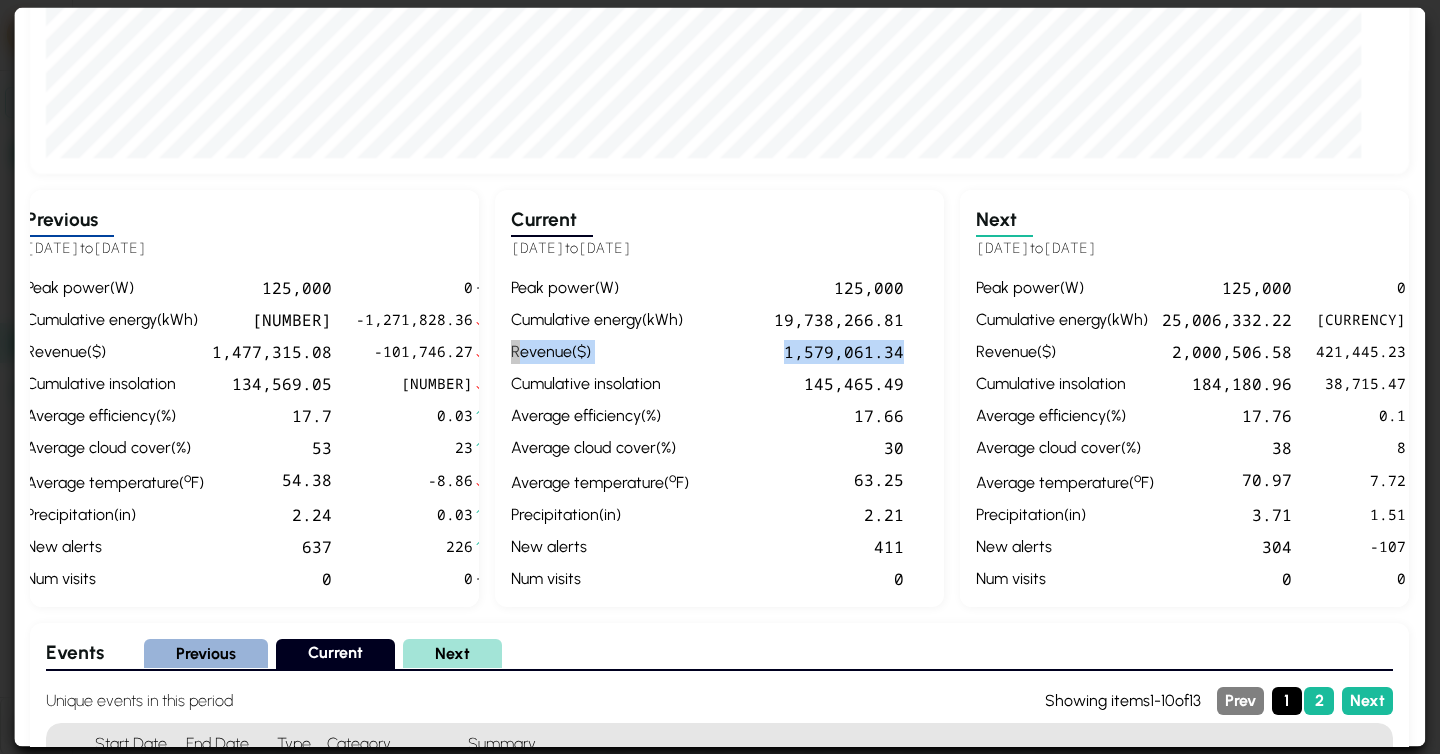 drag, startPoint x: 515, startPoint y: 358, endPoint x: 908, endPoint y: 353, distance: 393.0318 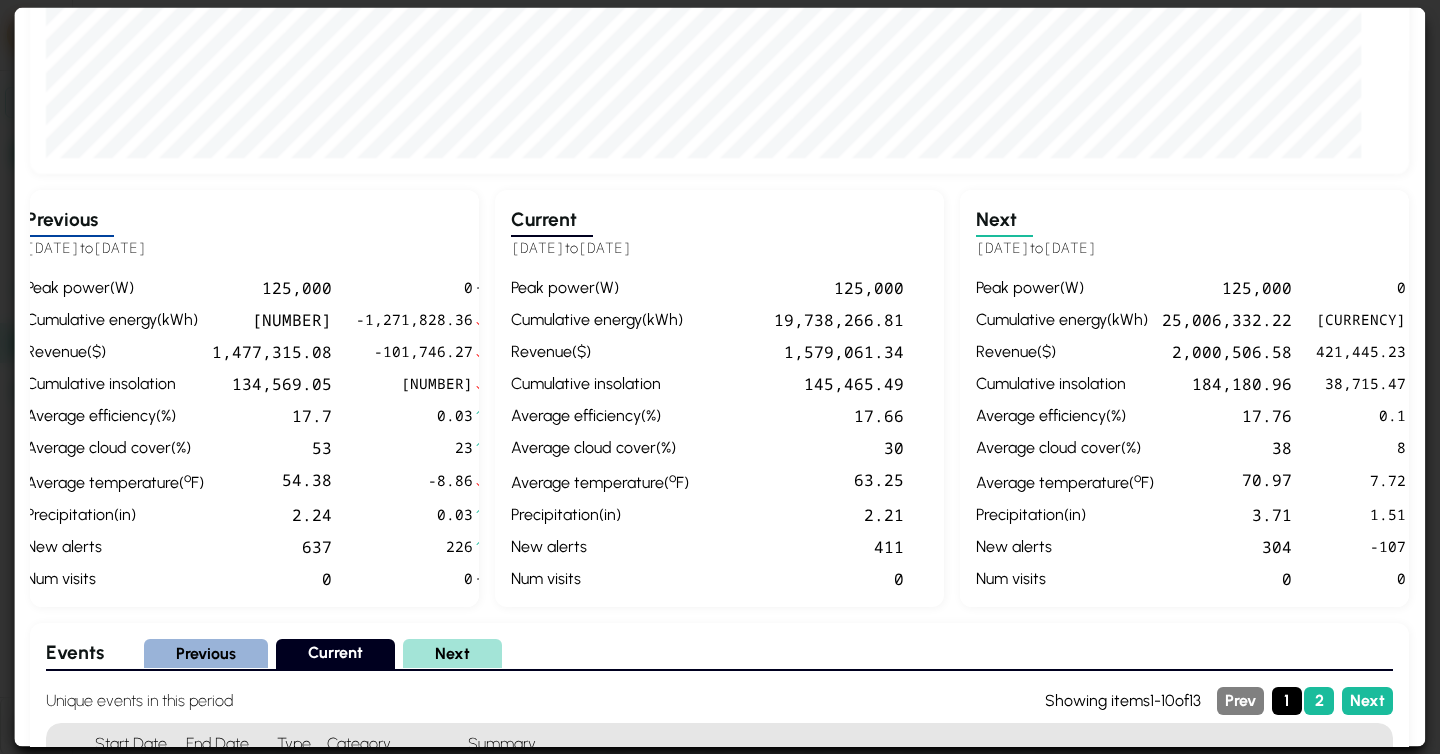 click on "145,465.49" at bounding box center (800, 383) 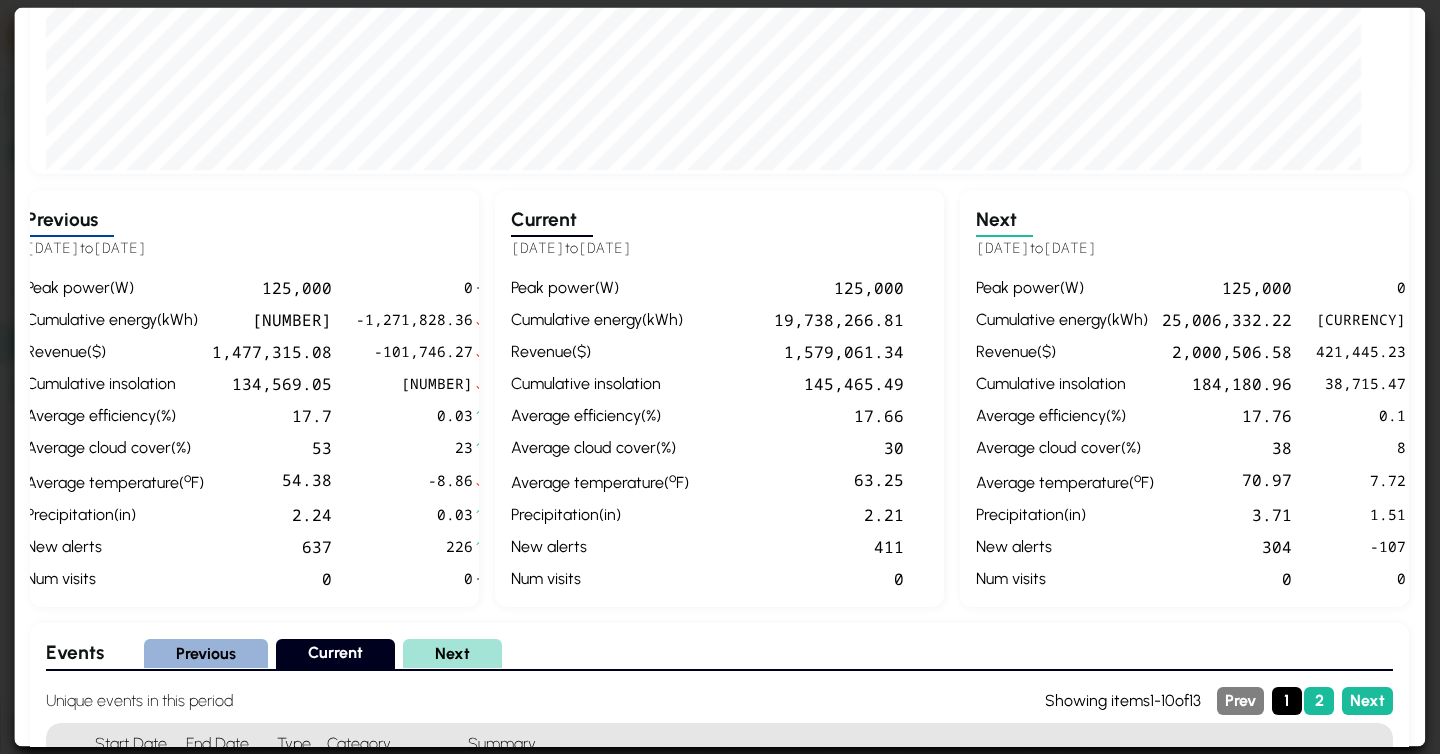 scroll, scrollTop: 0, scrollLeft: 0, axis: both 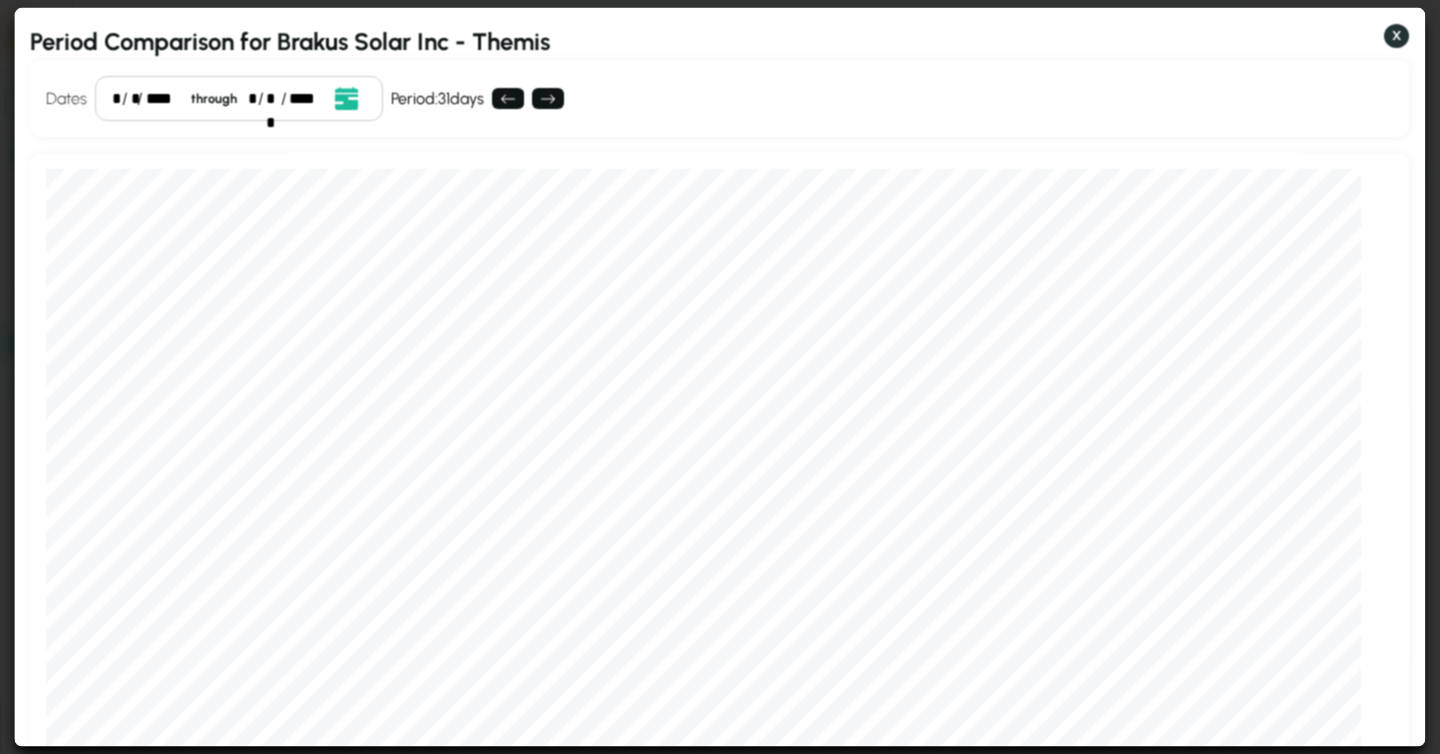 click on "X" at bounding box center (1397, 36) 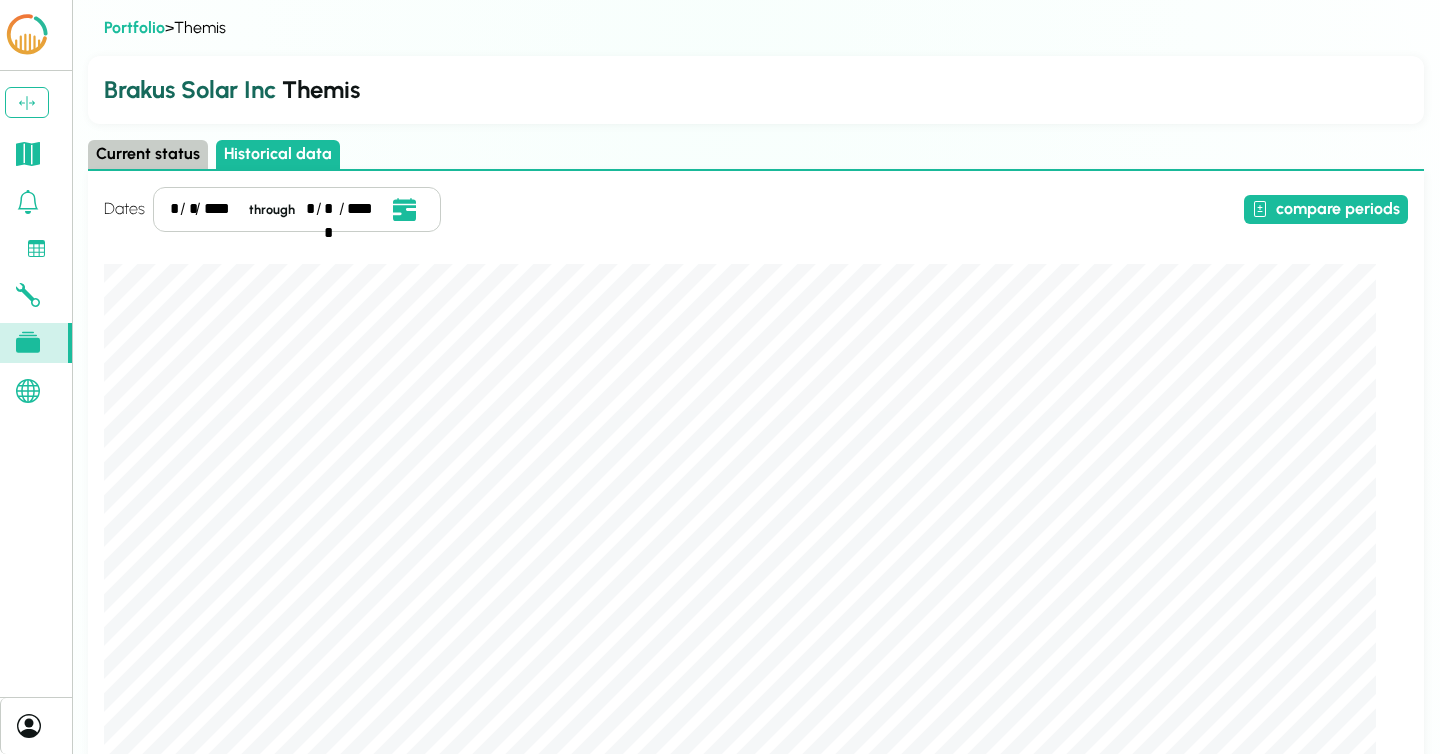 click on "Current status" at bounding box center (148, 154) 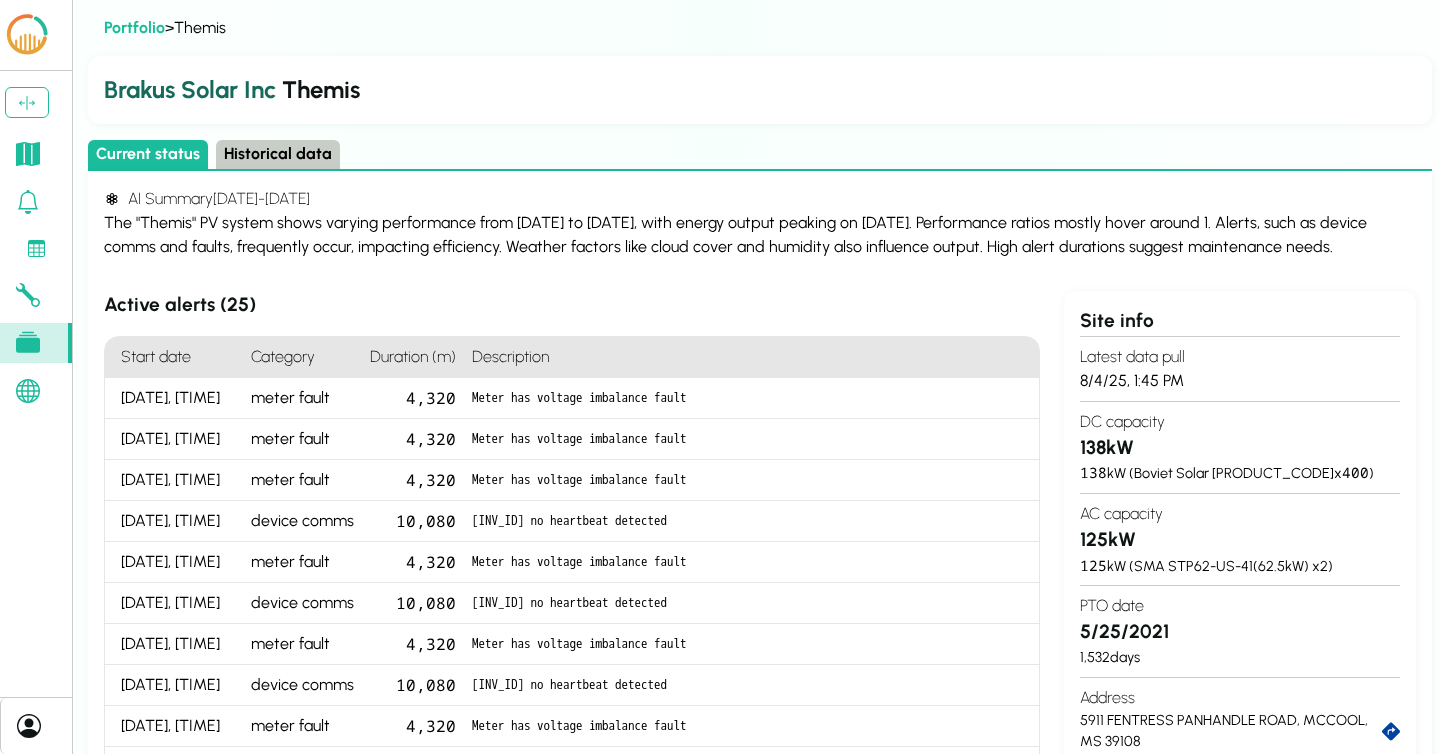 drag, startPoint x: 1339, startPoint y: 242, endPoint x: 103, endPoint y: 217, distance: 1236.2528 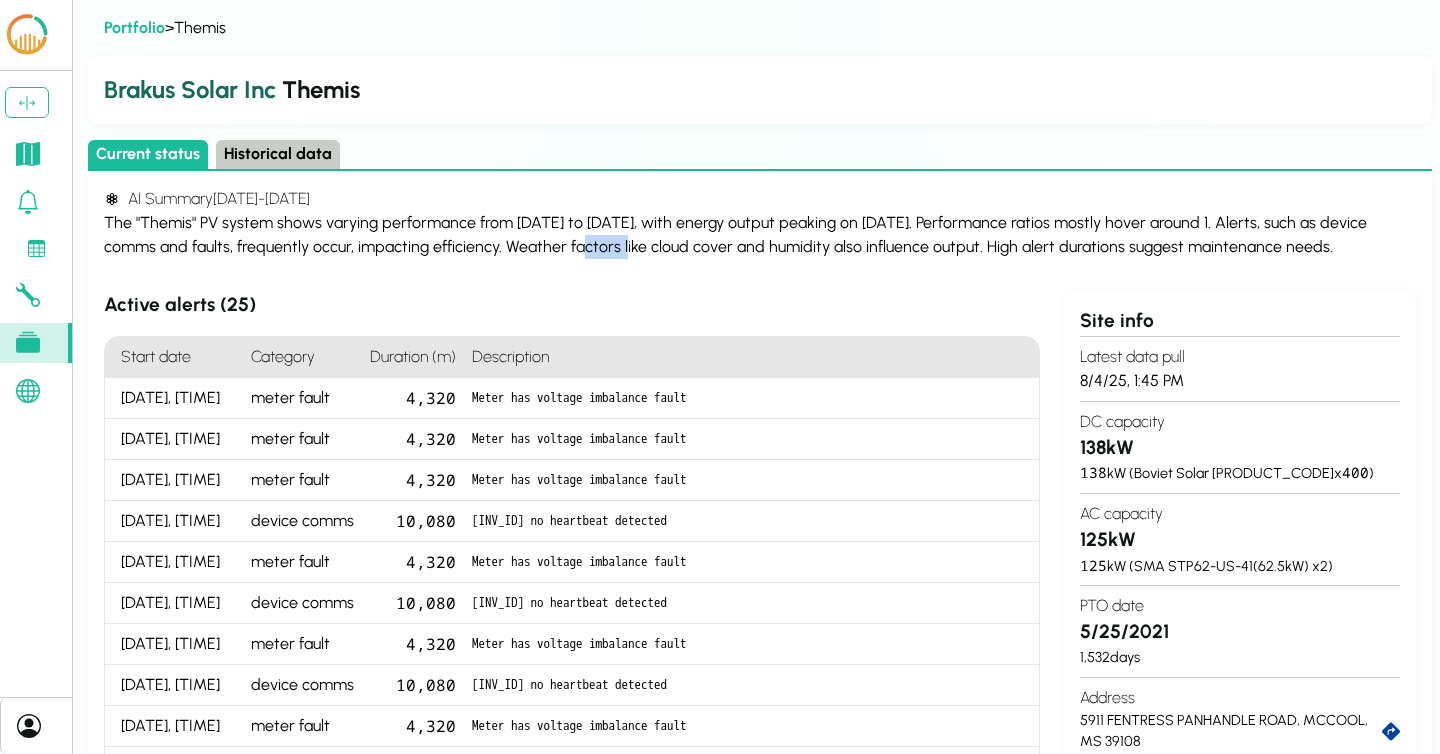 click on "The "Themis" PV system shows varying performance from [DATE] to [DATE], with energy output peaking on [DATE]. Performance ratios mostly hover around 1. Alerts, such as device comms and faults, frequently occur, impacting efficiency. Weather factors like cloud cover and humidity also influence output. High alert durations suggest maintenance needs." at bounding box center (760, 235) 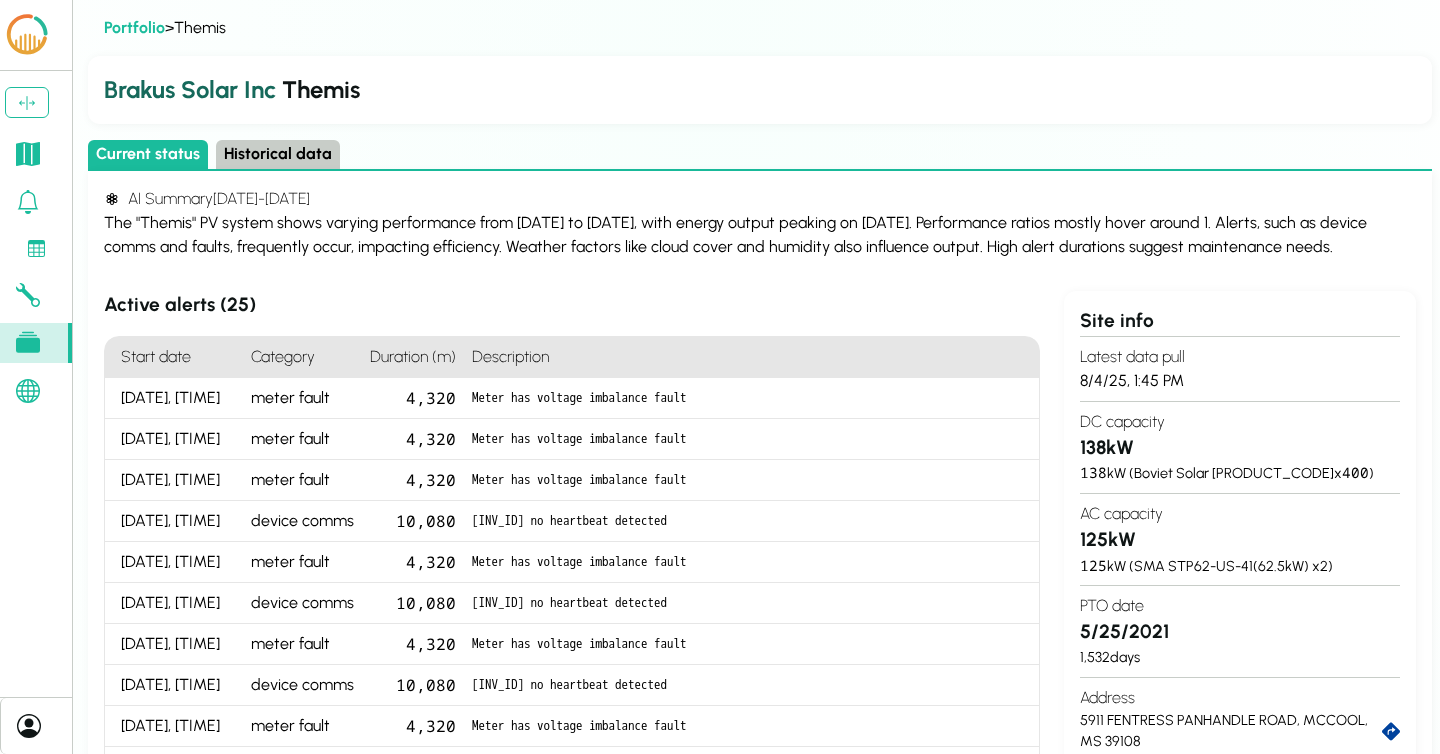 click on "The "Themis" PV system shows varying performance from [DATE] to [DATE], with energy output peaking on [DATE]. Performance ratios mostly hover around 1. Alerts, such as device comms and faults, frequently occur, impacting efficiency. Weather factors like cloud cover and humidity also influence output. High alert durations suggest maintenance needs." at bounding box center (760, 235) 